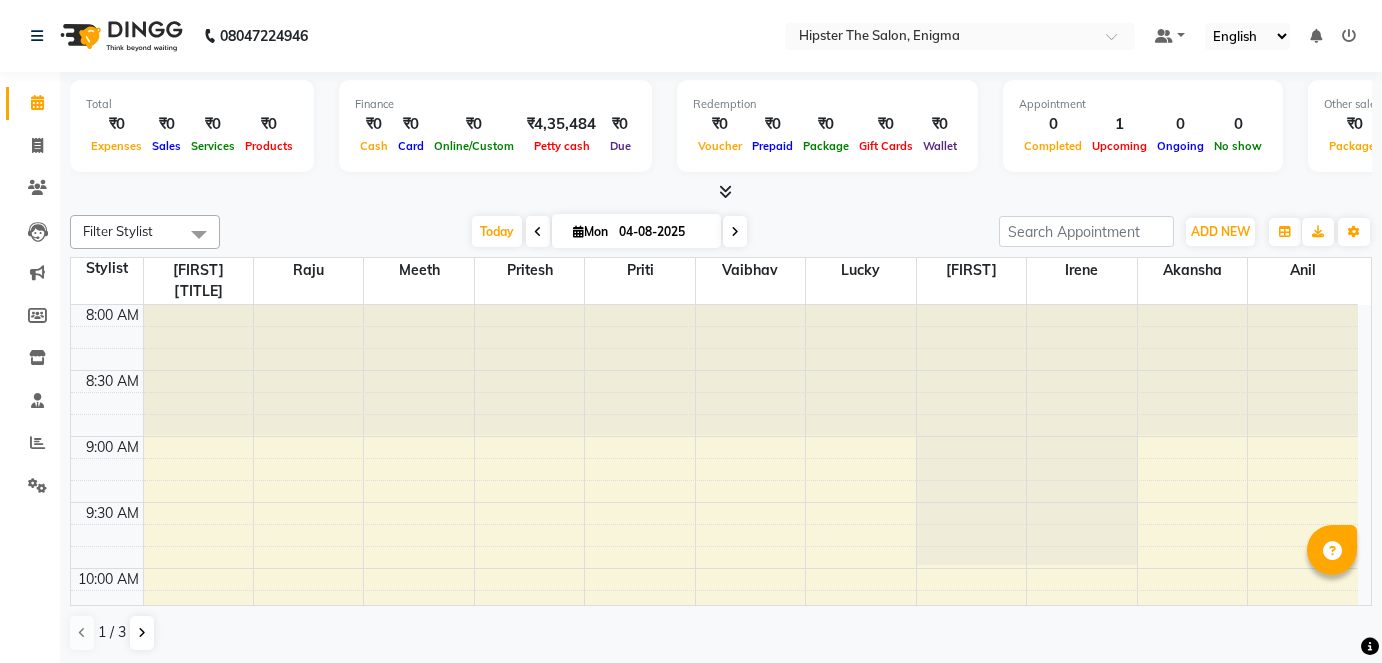 scroll, scrollTop: 0, scrollLeft: 0, axis: both 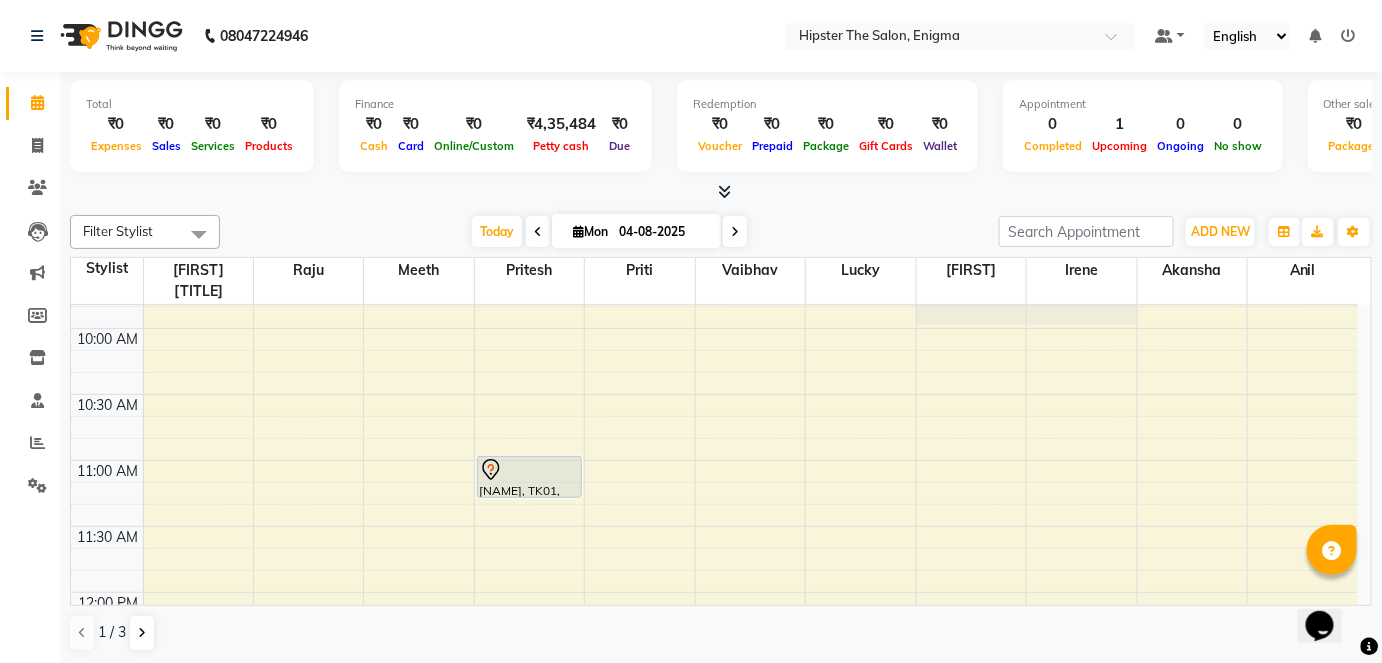 click on "Today  Mon 04-08-2025" at bounding box center (609, 232) 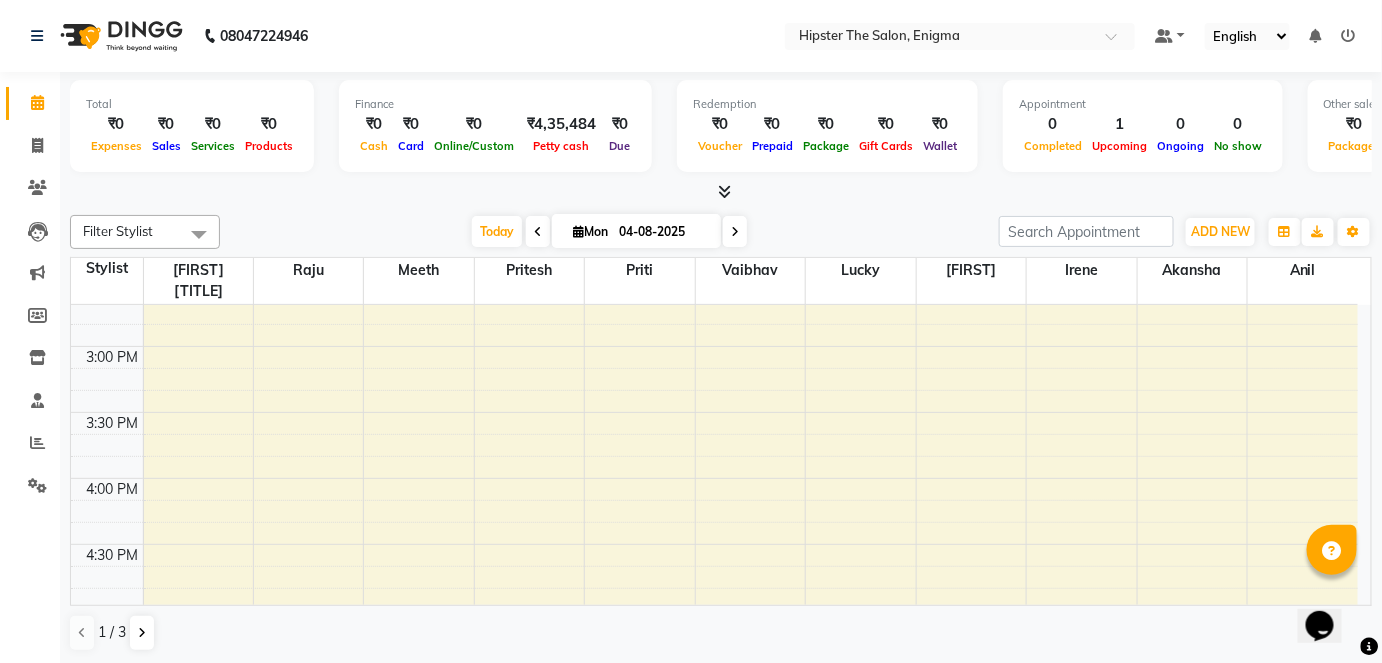 scroll, scrollTop: 883, scrollLeft: 0, axis: vertical 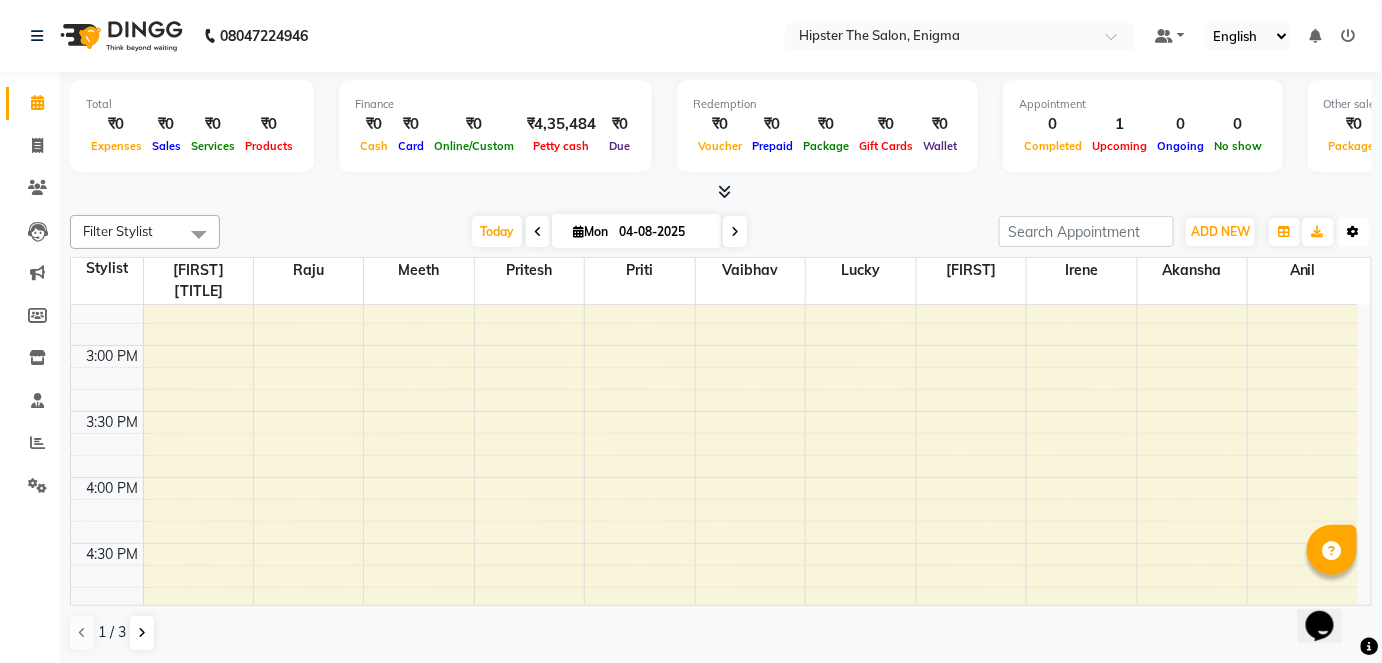 click at bounding box center [1354, 232] 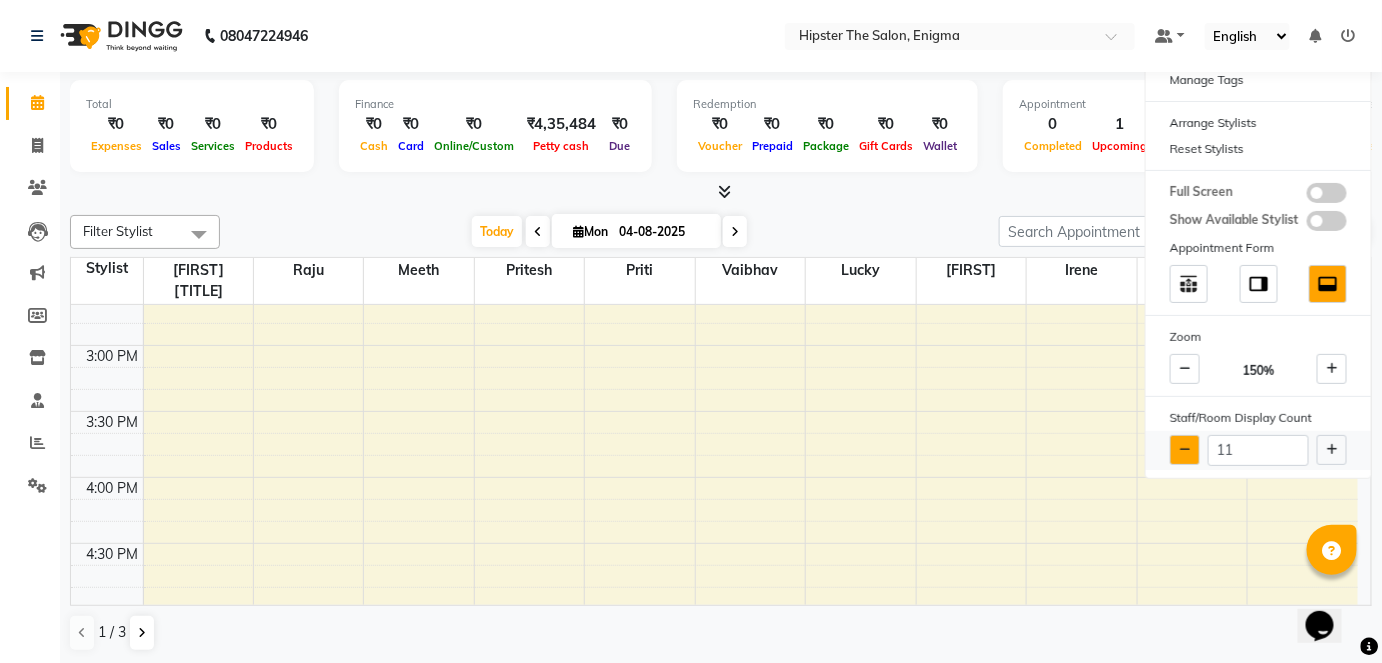 click at bounding box center [1185, 450] 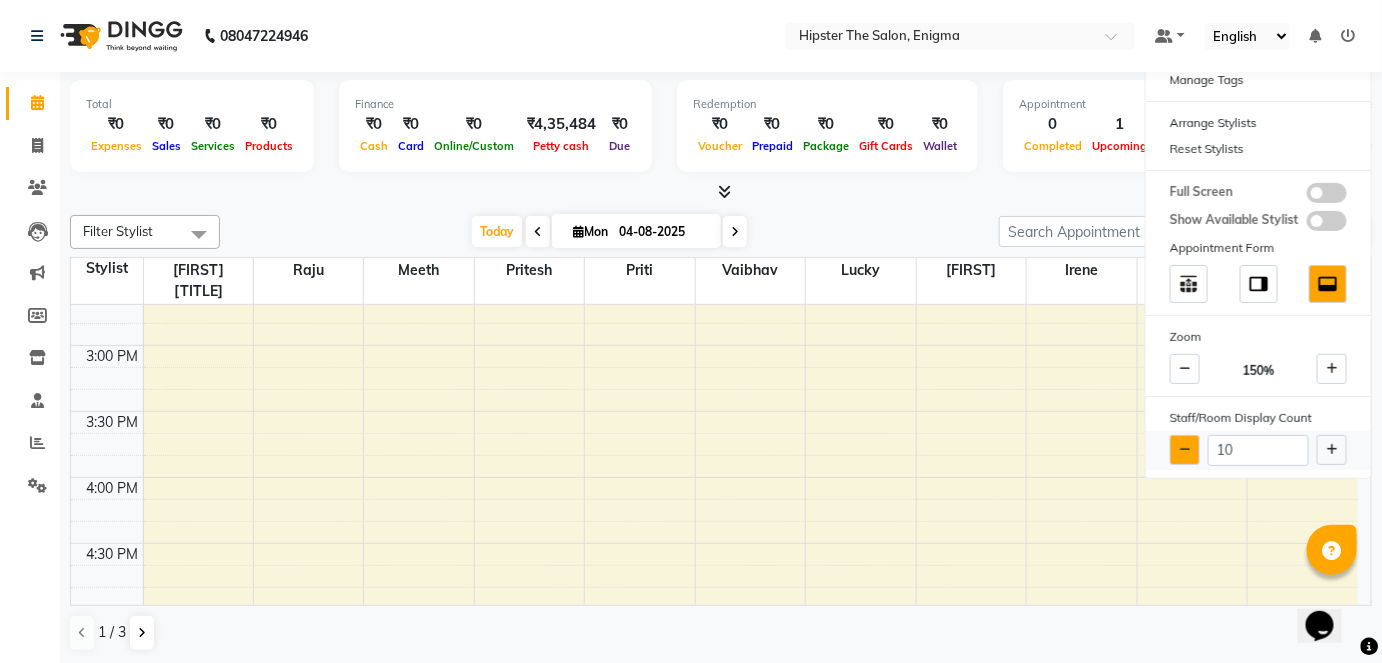 click at bounding box center [1185, 450] 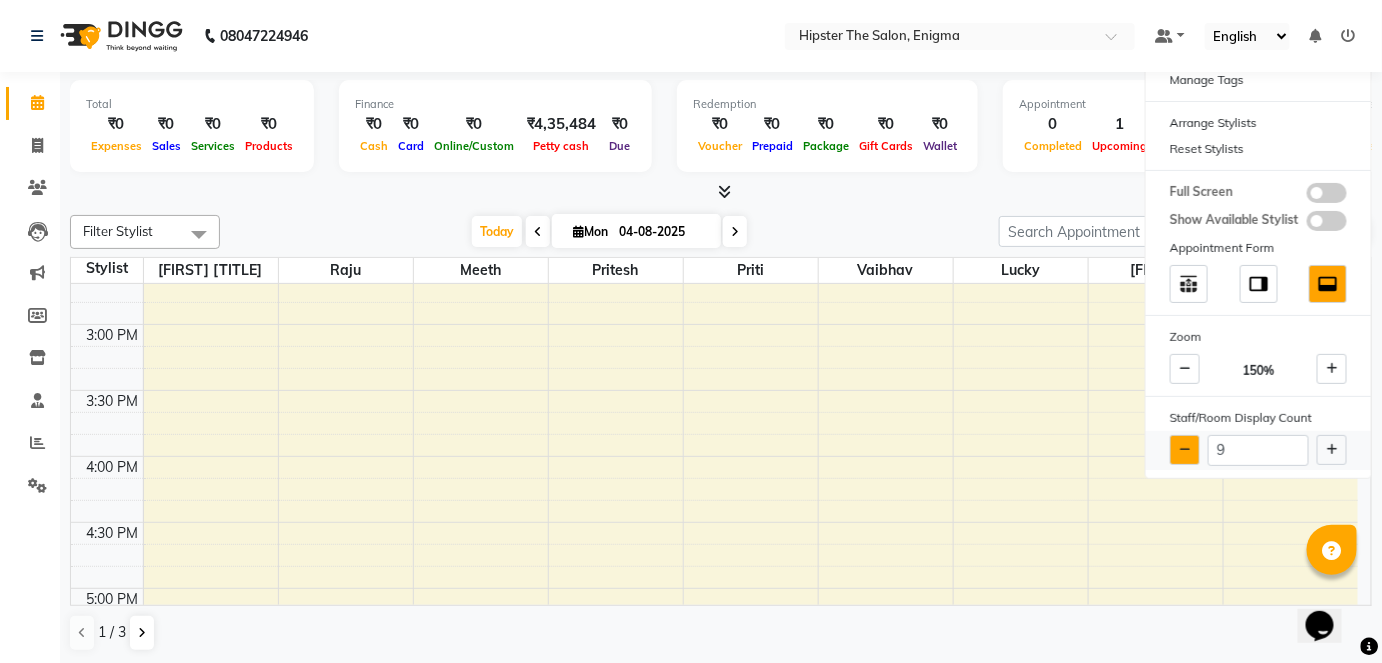 click at bounding box center [1185, 450] 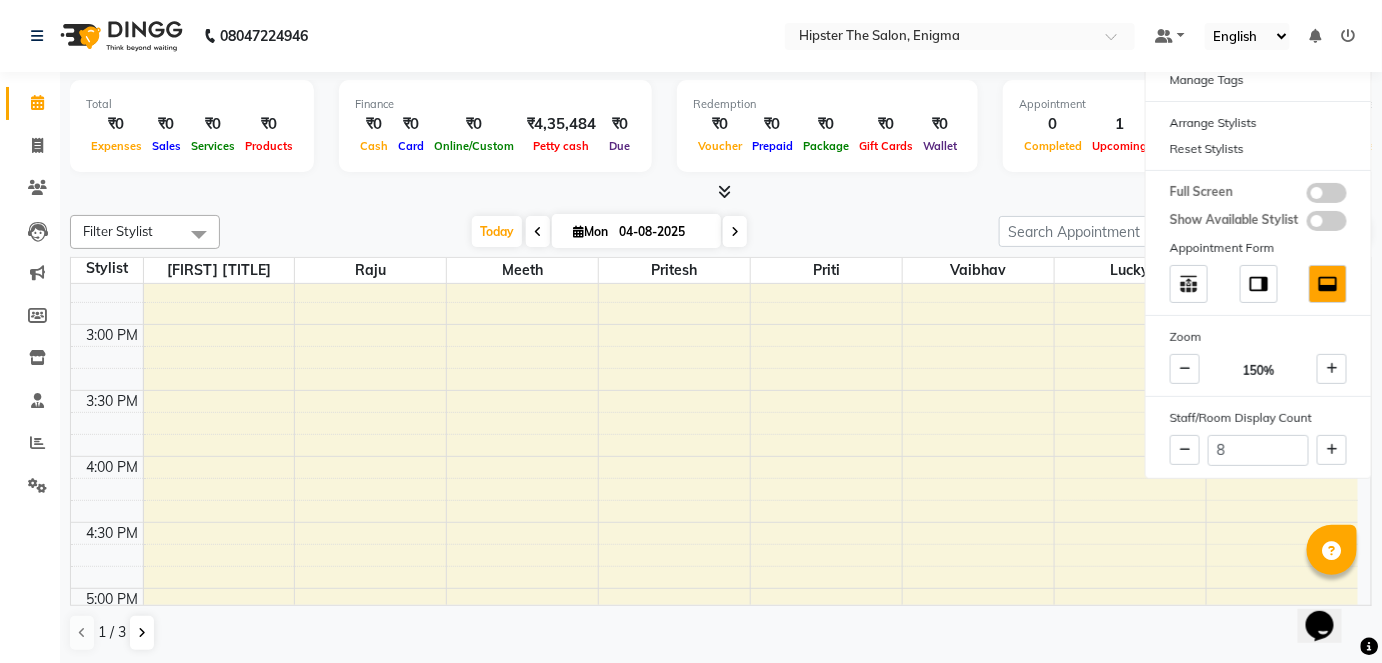 click on "Total  ₹0  Expenses ₹0  Sales ₹0  Services ₹0  Products Finance  ₹0  Cash ₹0  Card ₹0  Online/Custom ₹4,35,484 Petty cash ₹0 Due  Redemption  ₹0 Voucher ₹0 Prepaid ₹0 Package ₹0  Gift Cards ₹0  Wallet  Appointment  0 Completed 1 Upcoming 0 Ongoing 0 No show  Other sales  ₹0  Packages ₹0  Memberships ₹0  Vouchers ₹0  Prepaids ₹0  Gift Cards" at bounding box center [721, 129] 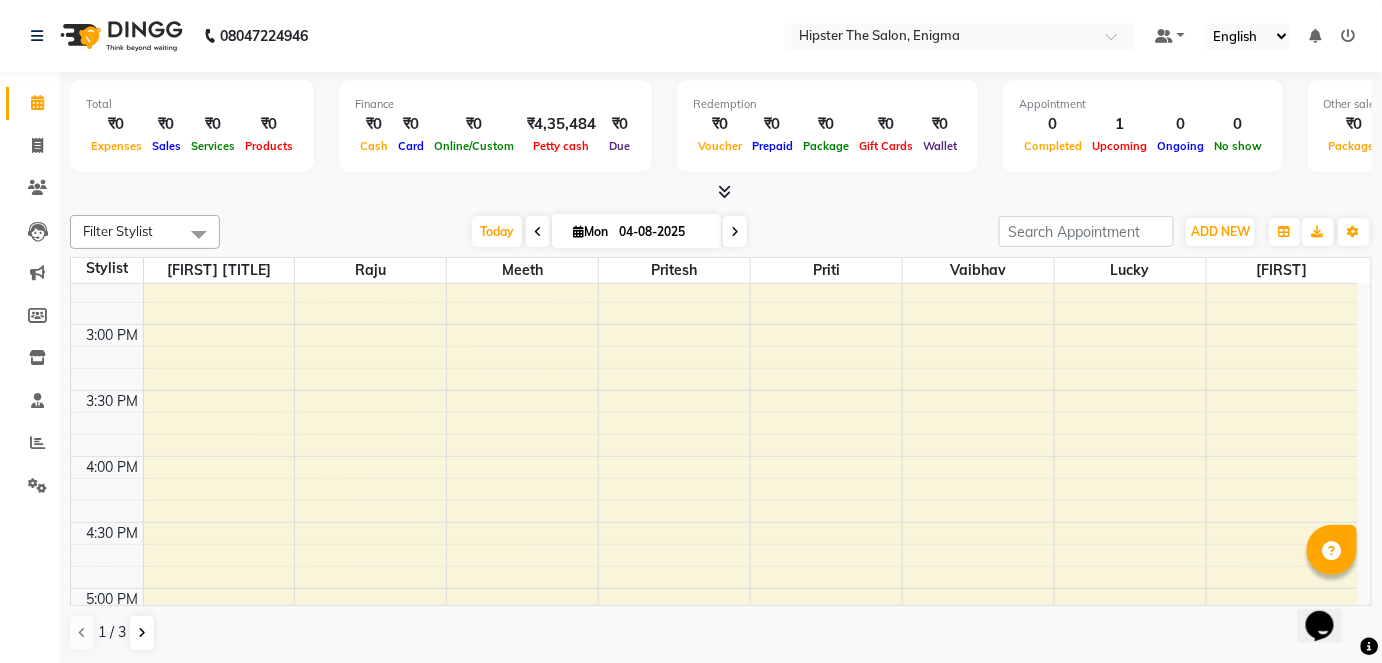 click at bounding box center [735, 231] 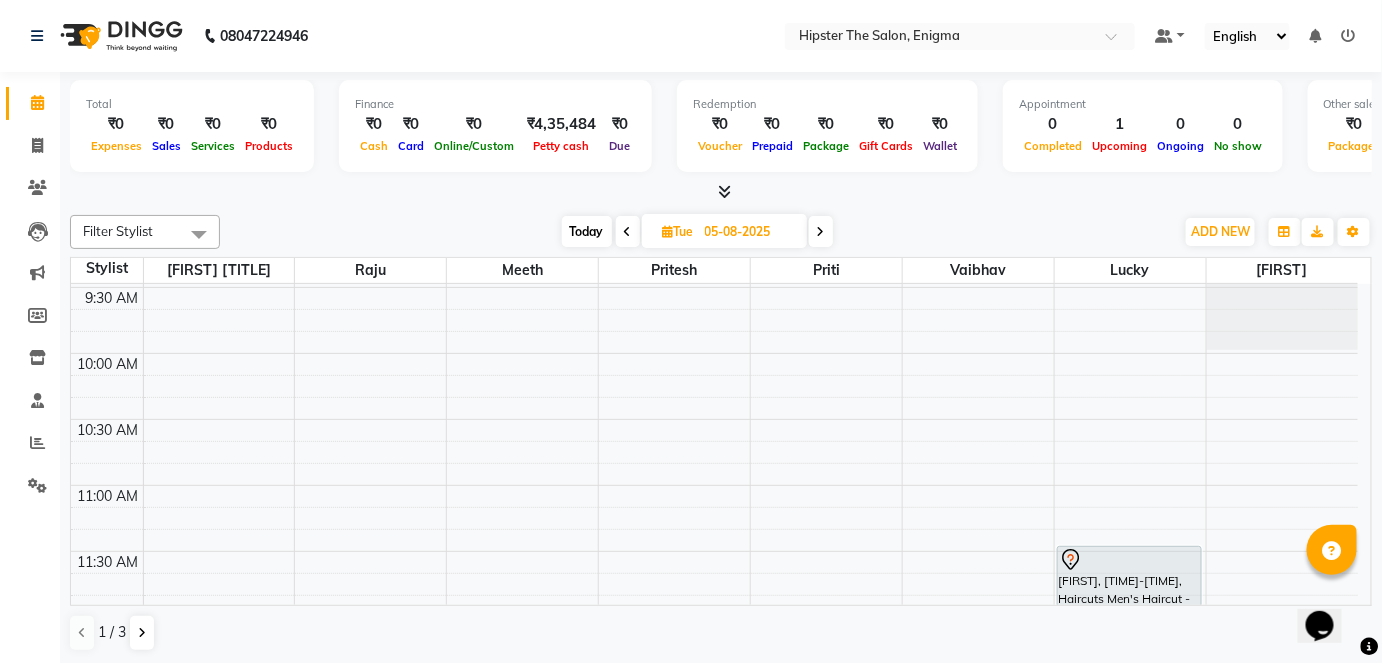 scroll, scrollTop: 194, scrollLeft: 0, axis: vertical 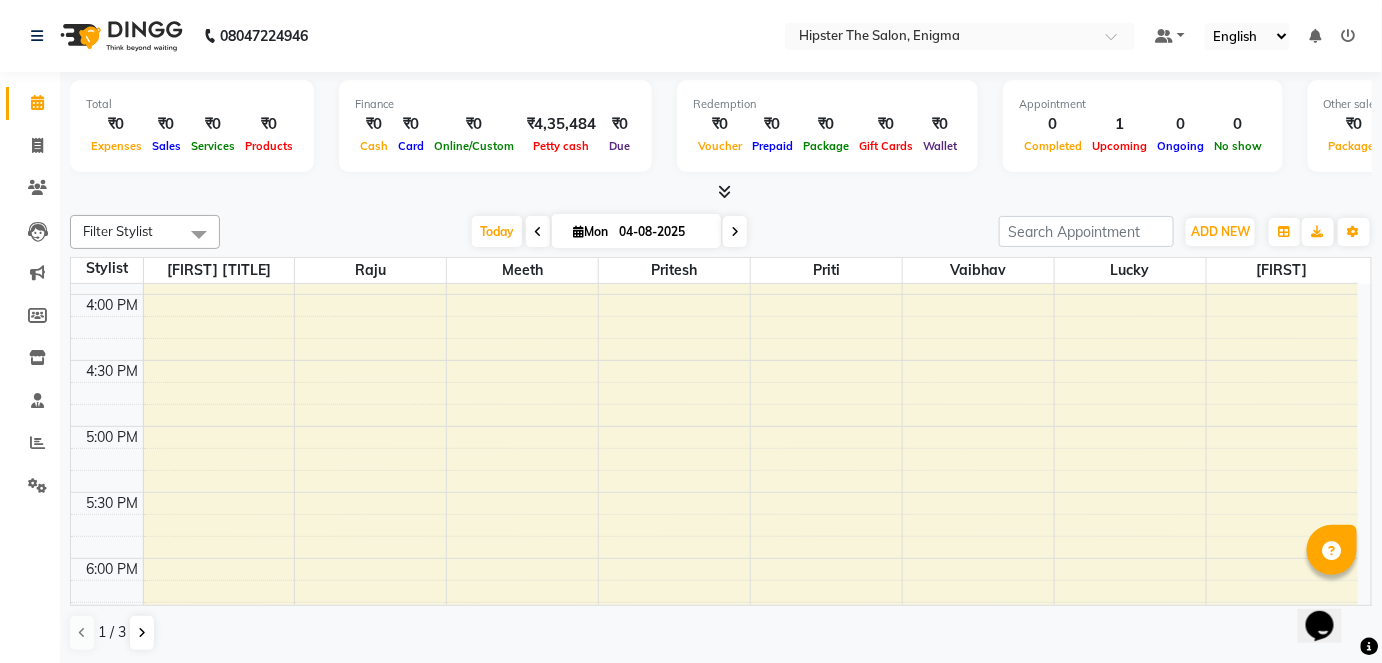 click at bounding box center [735, 232] 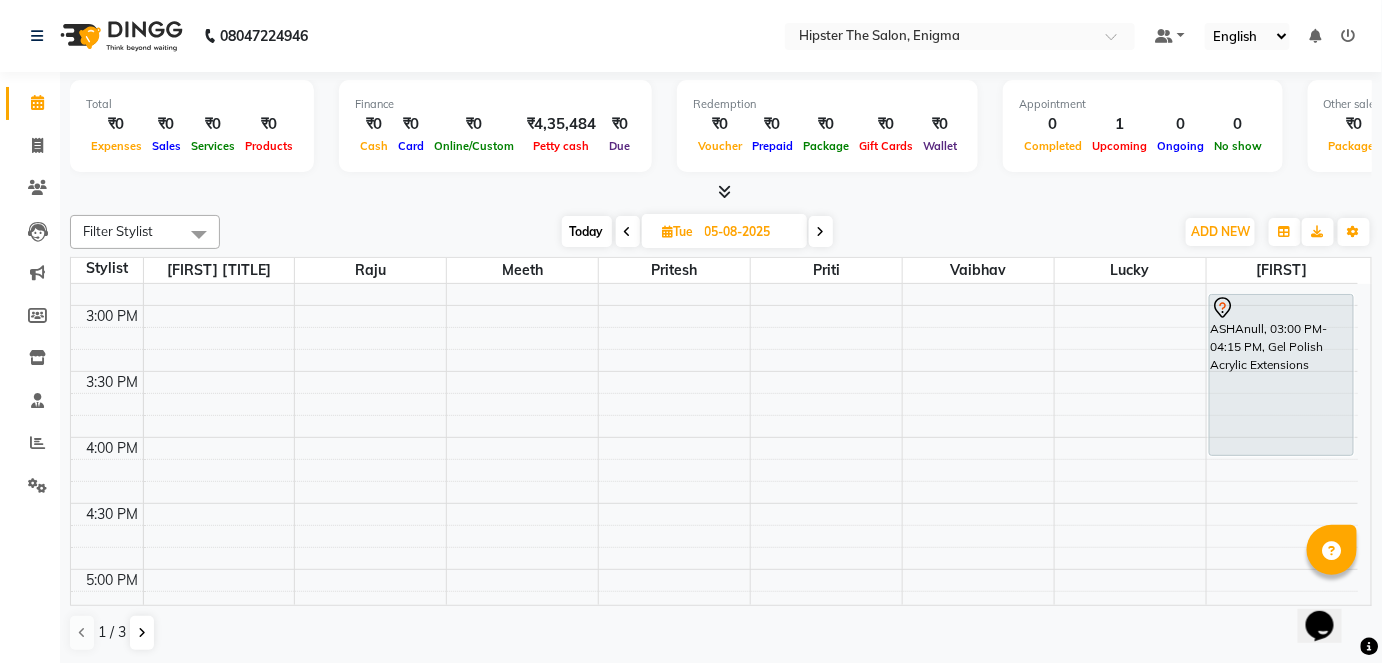 scroll, scrollTop: 904, scrollLeft: 0, axis: vertical 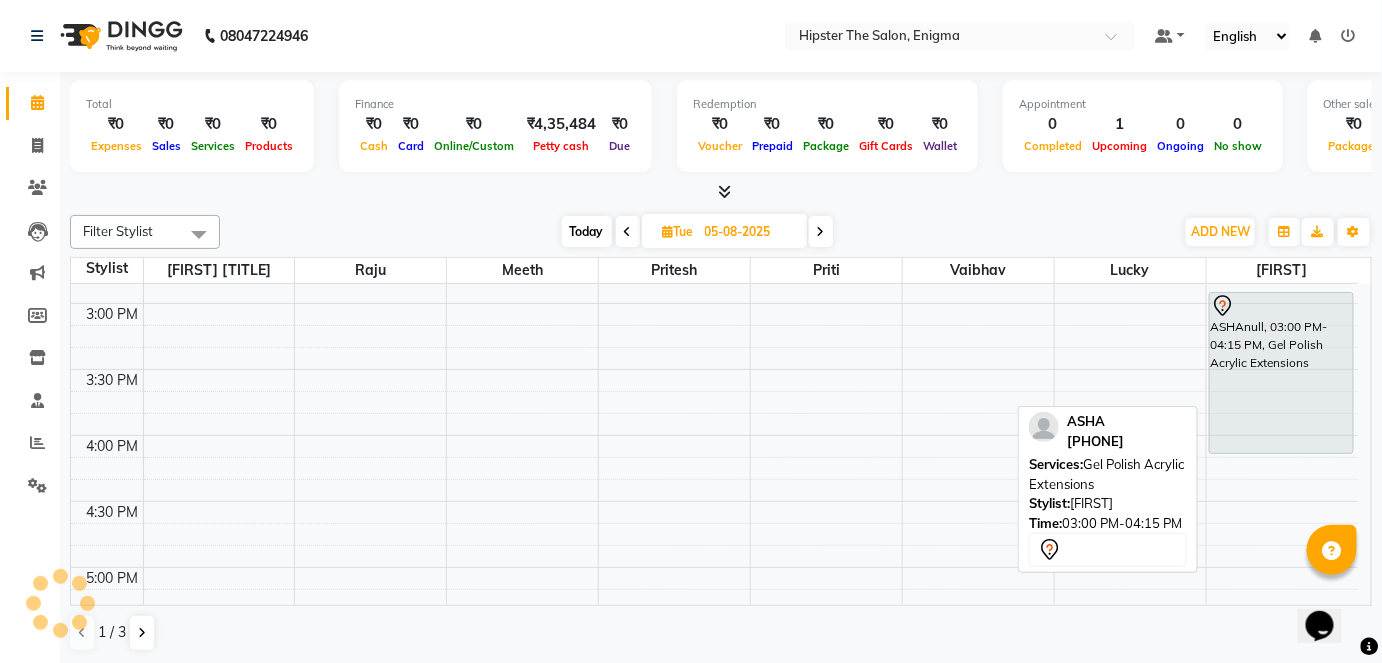 click on "ASHAnull, 03:00 PM-04:15 PM, Gel Polish Acrylic Extensions" at bounding box center (1282, 373) 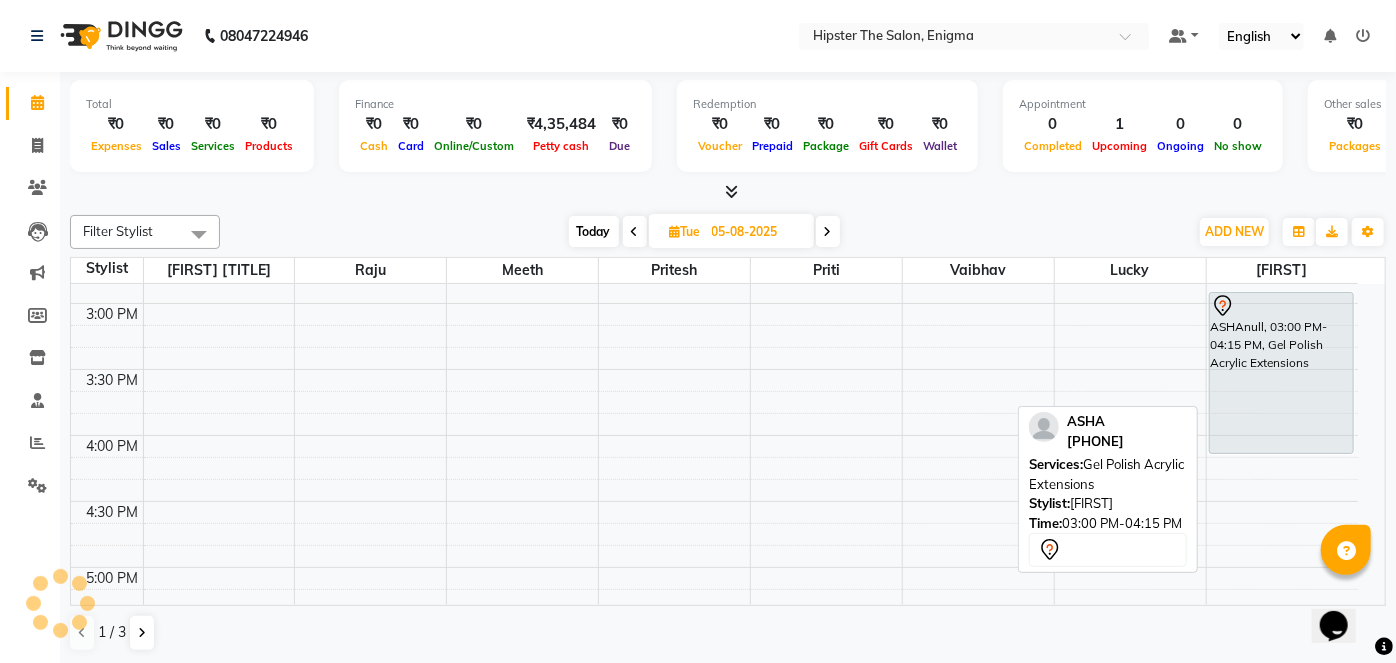 select on "7" 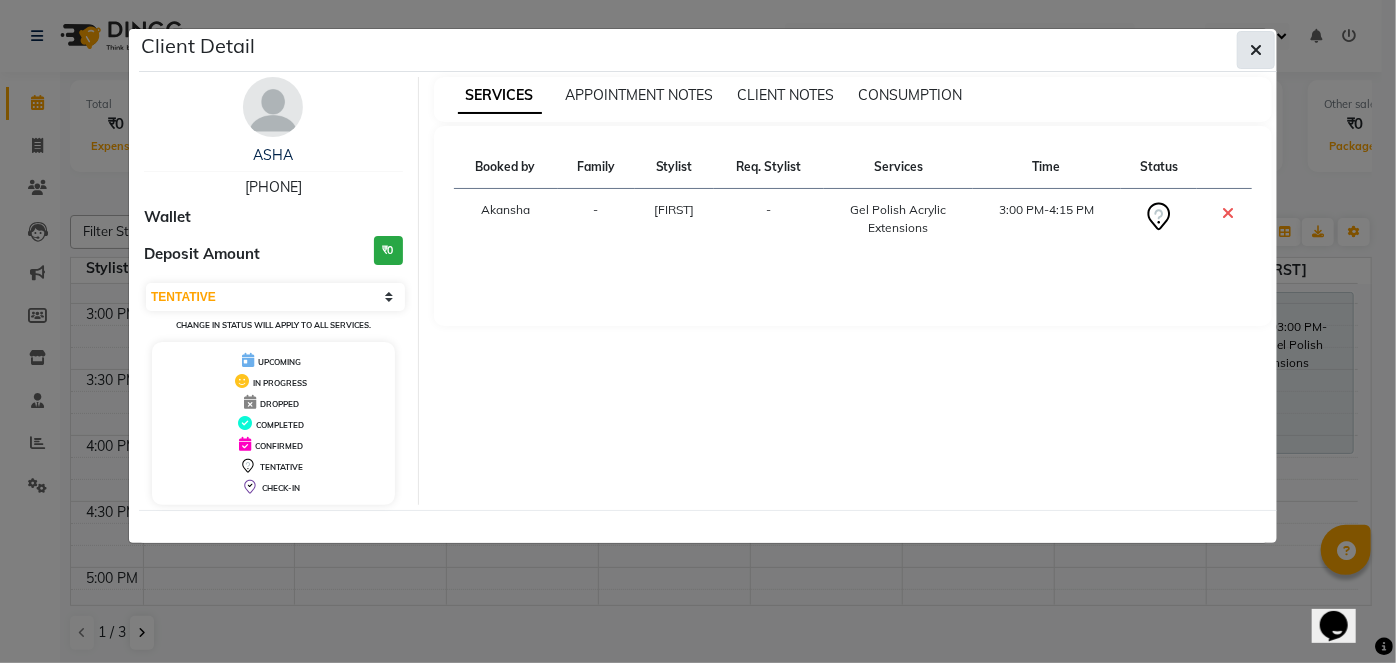 click 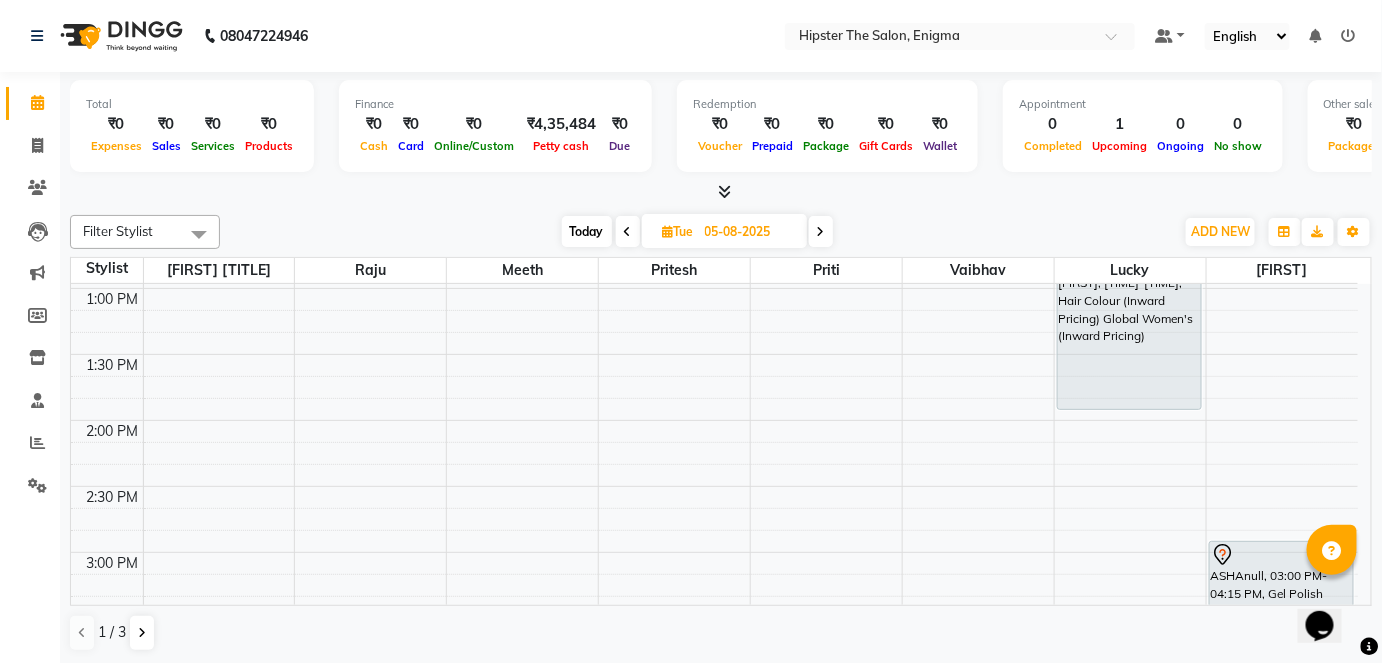 scroll, scrollTop: 656, scrollLeft: 0, axis: vertical 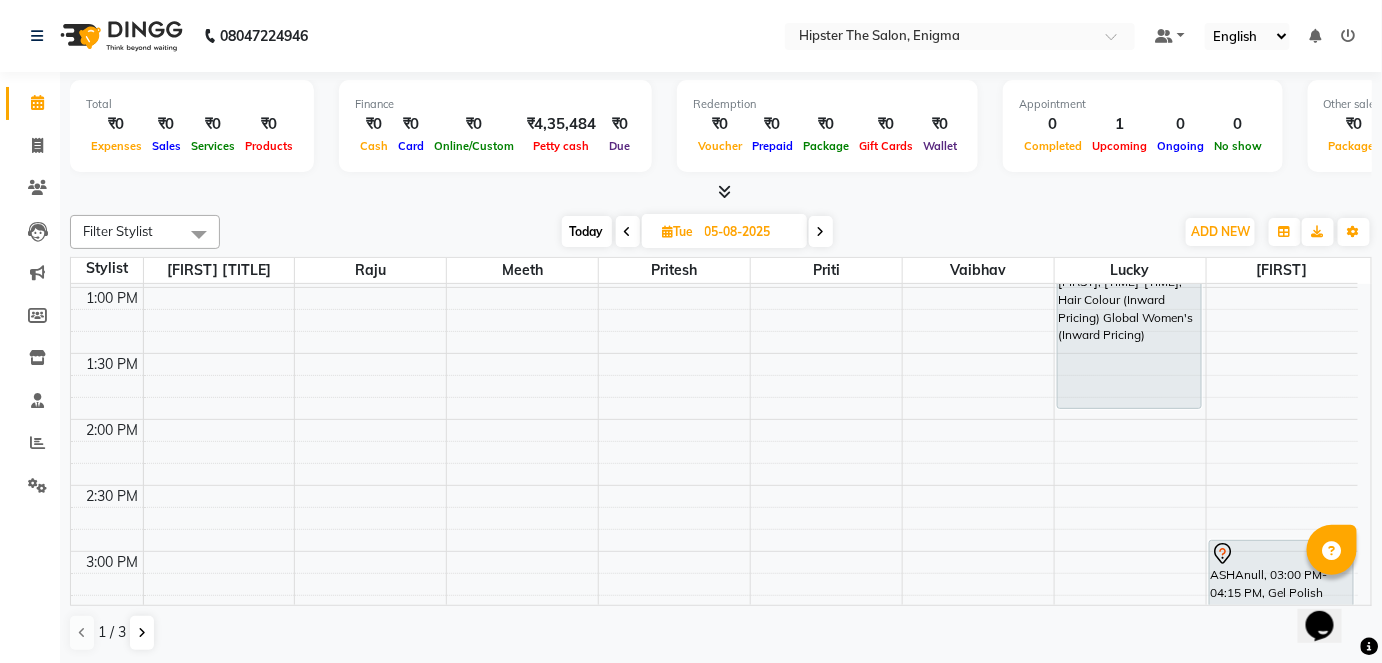click on "05-08-2025" at bounding box center [749, 232] 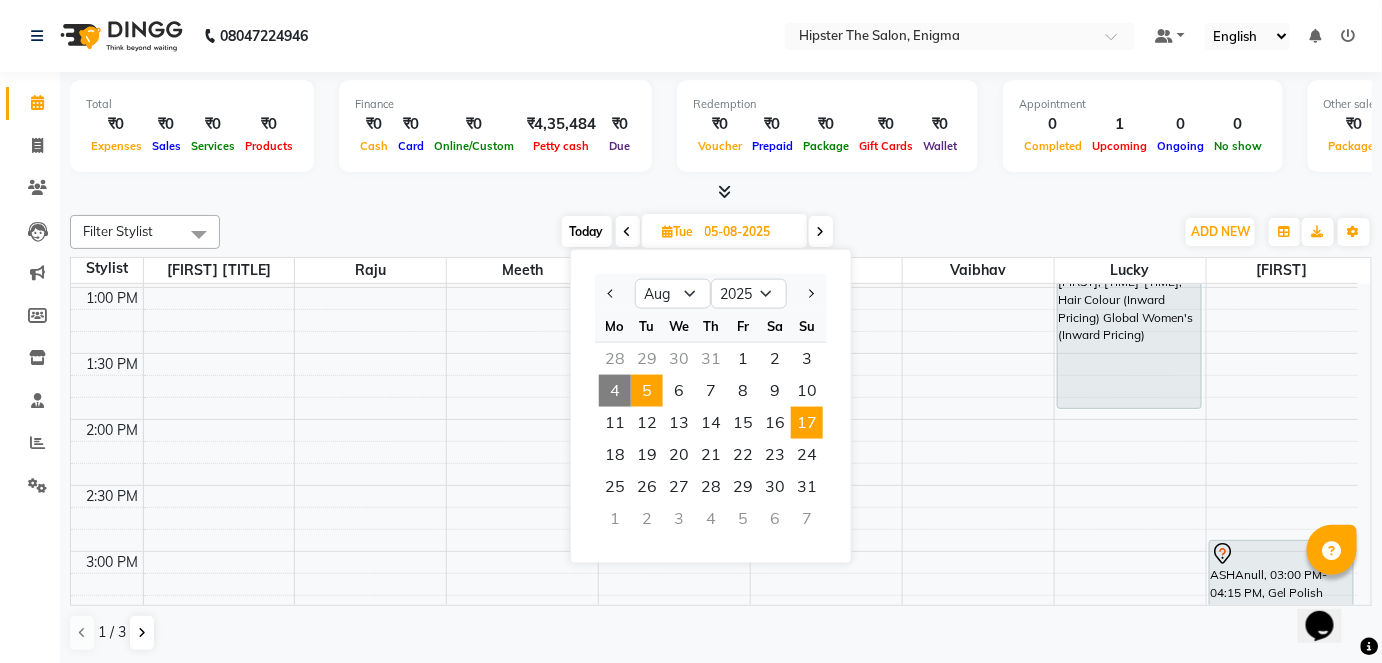 click on "17" at bounding box center (807, 423) 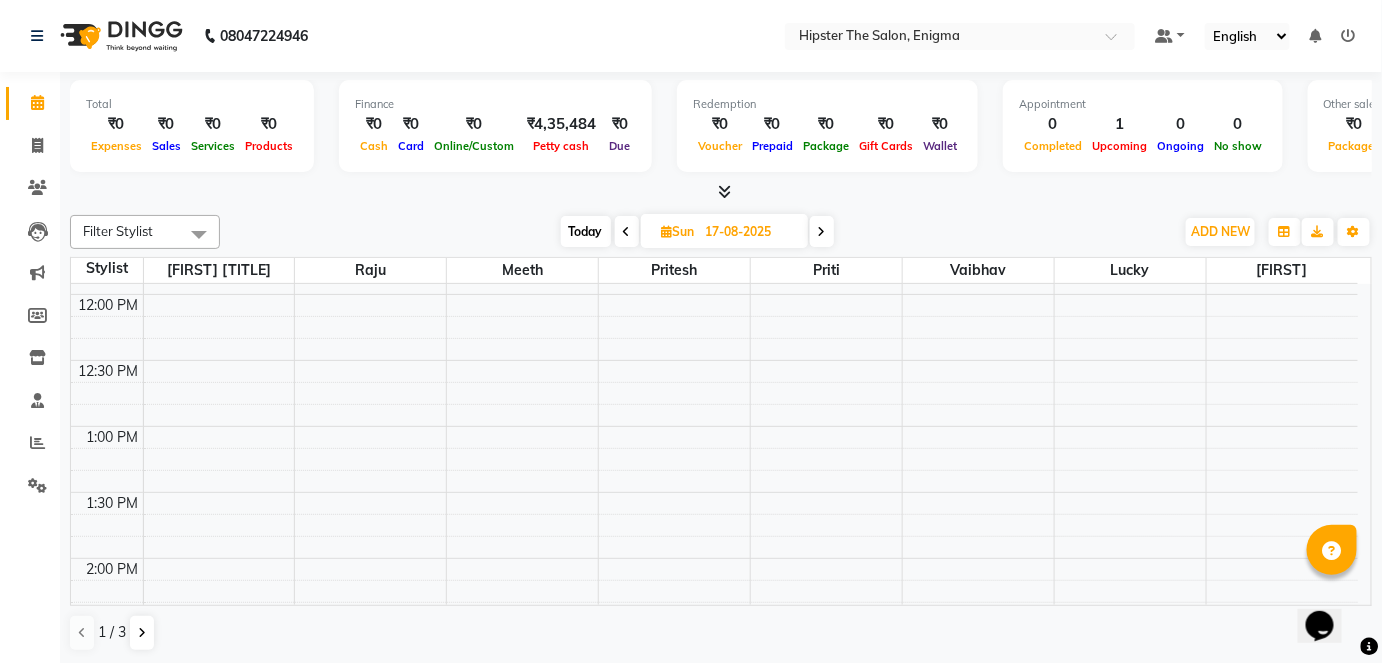 scroll, scrollTop: 518, scrollLeft: 0, axis: vertical 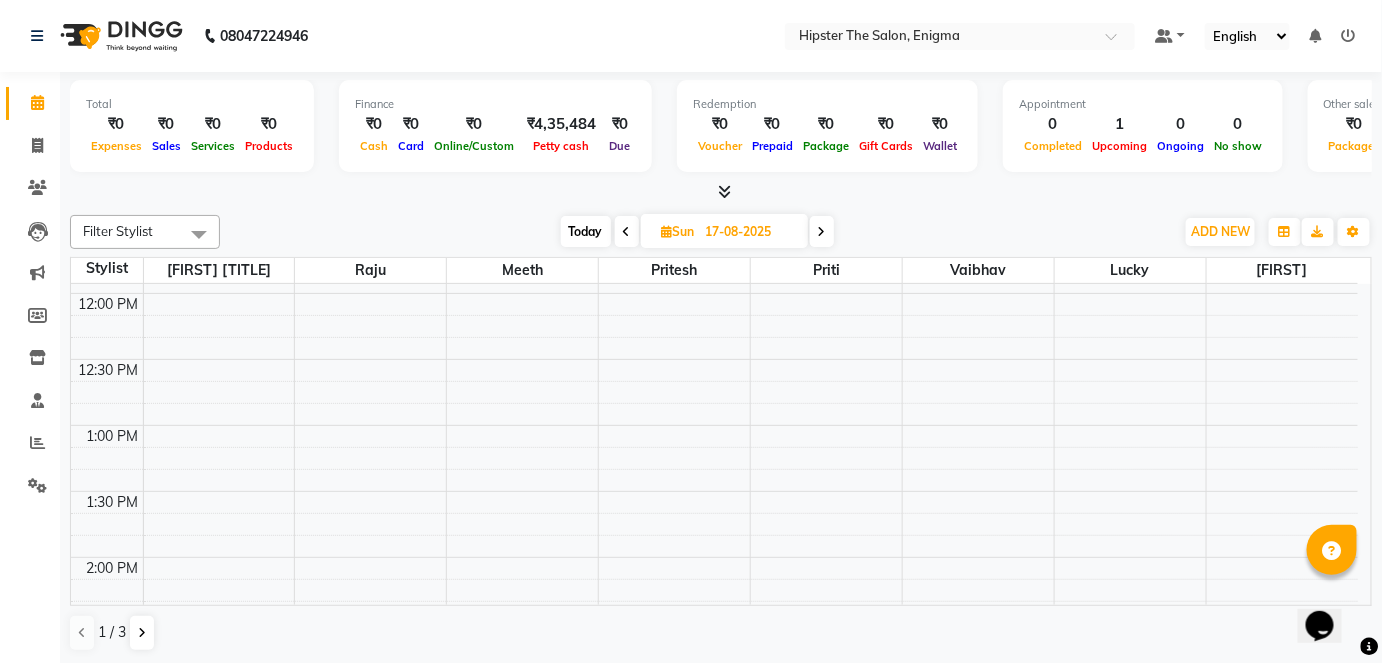 click on "[DAY] [DATE]" at bounding box center [724, 231] 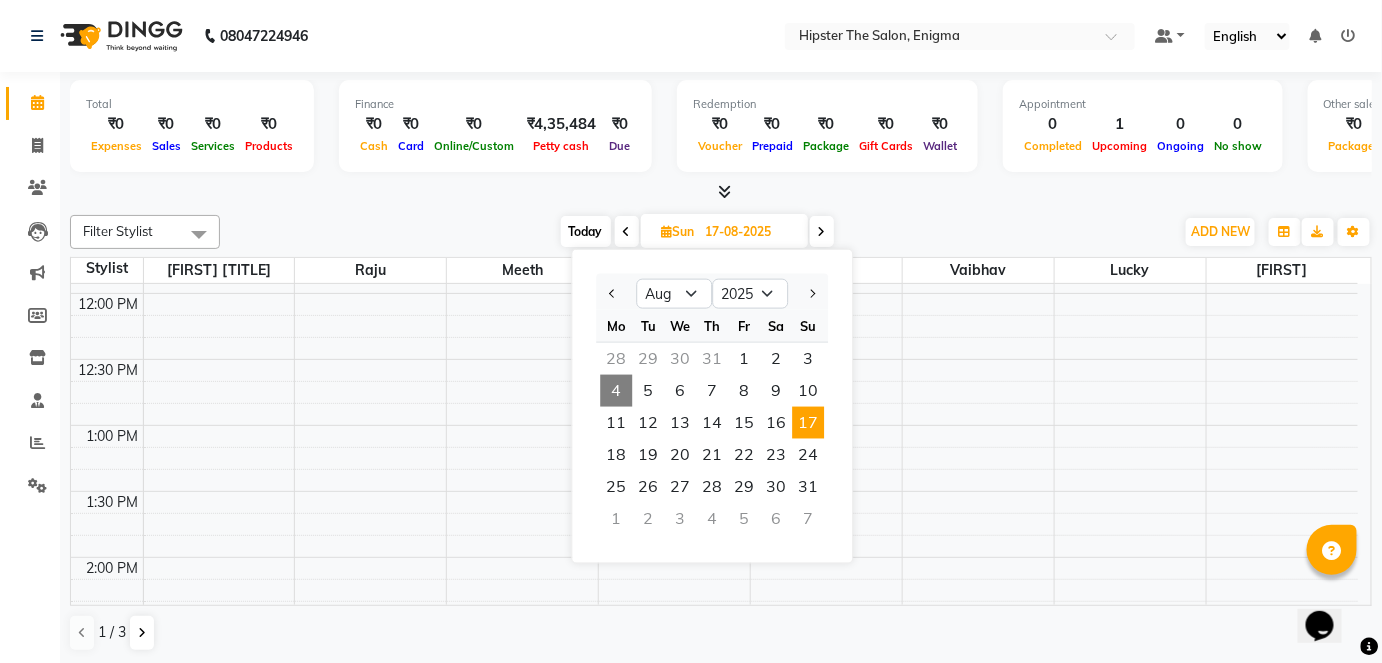 click on "4" at bounding box center (616, 391) 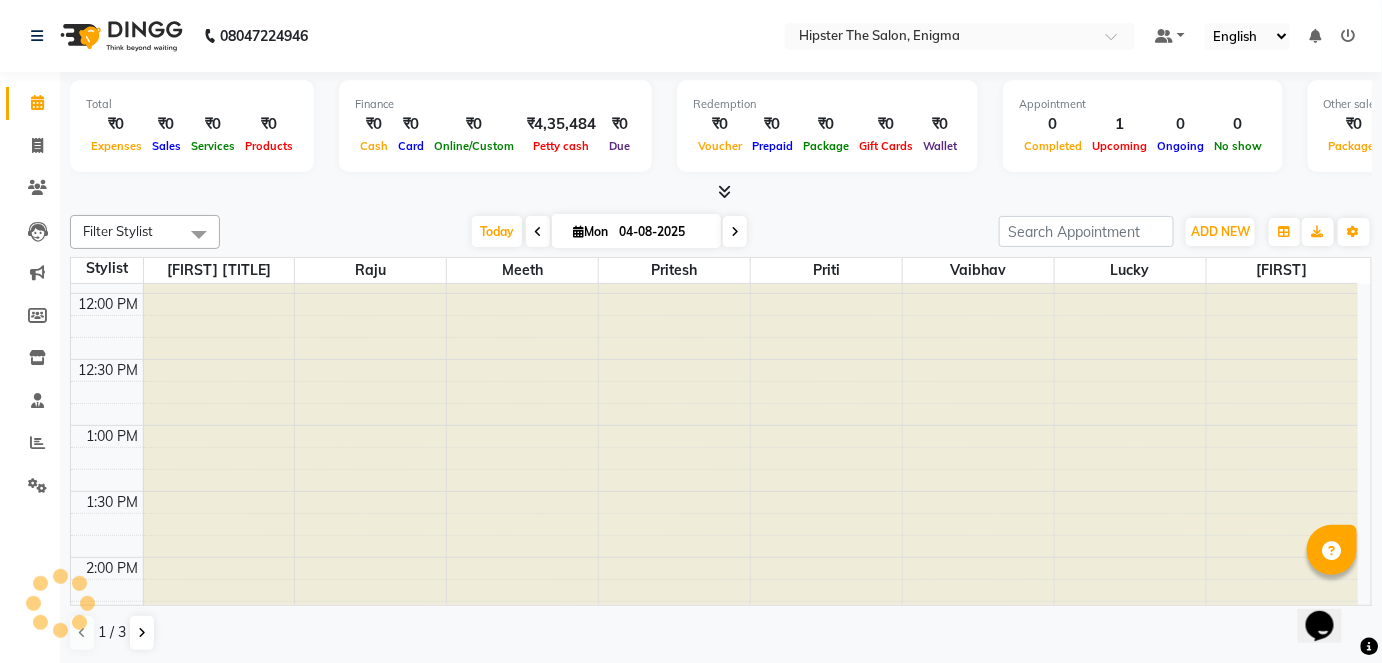 scroll, scrollTop: 784, scrollLeft: 0, axis: vertical 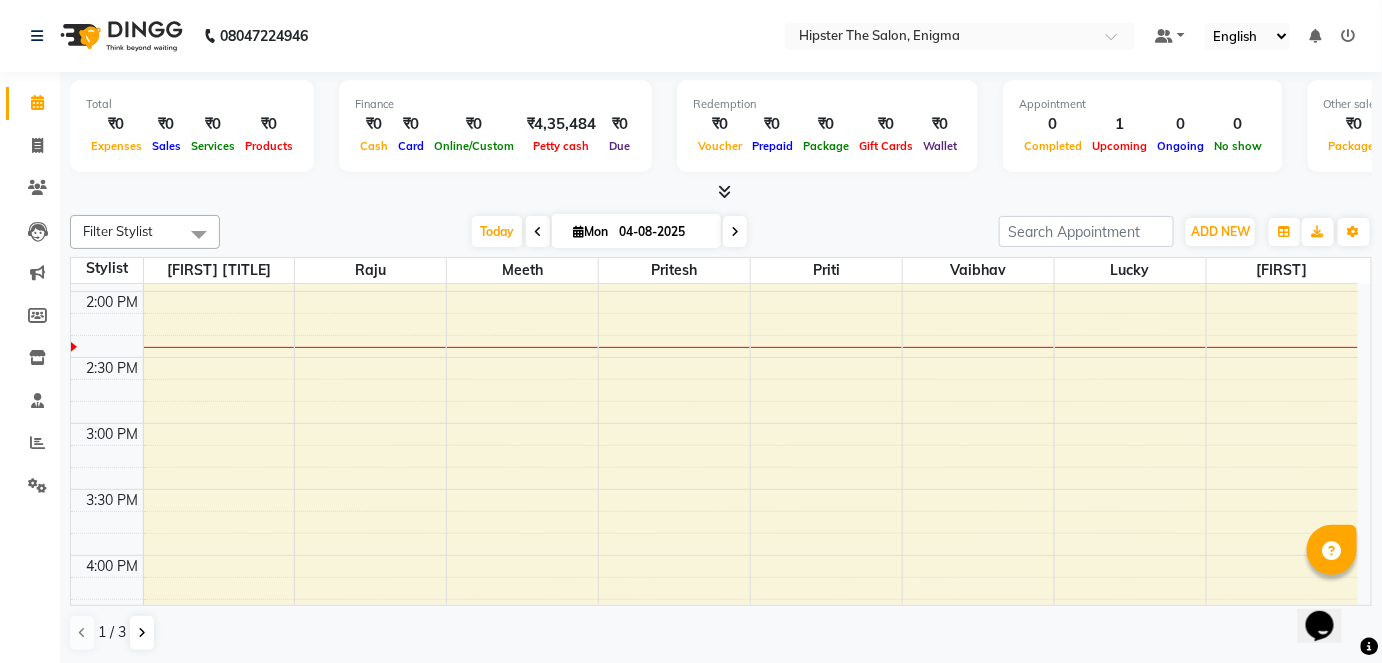 click at bounding box center [735, 232] 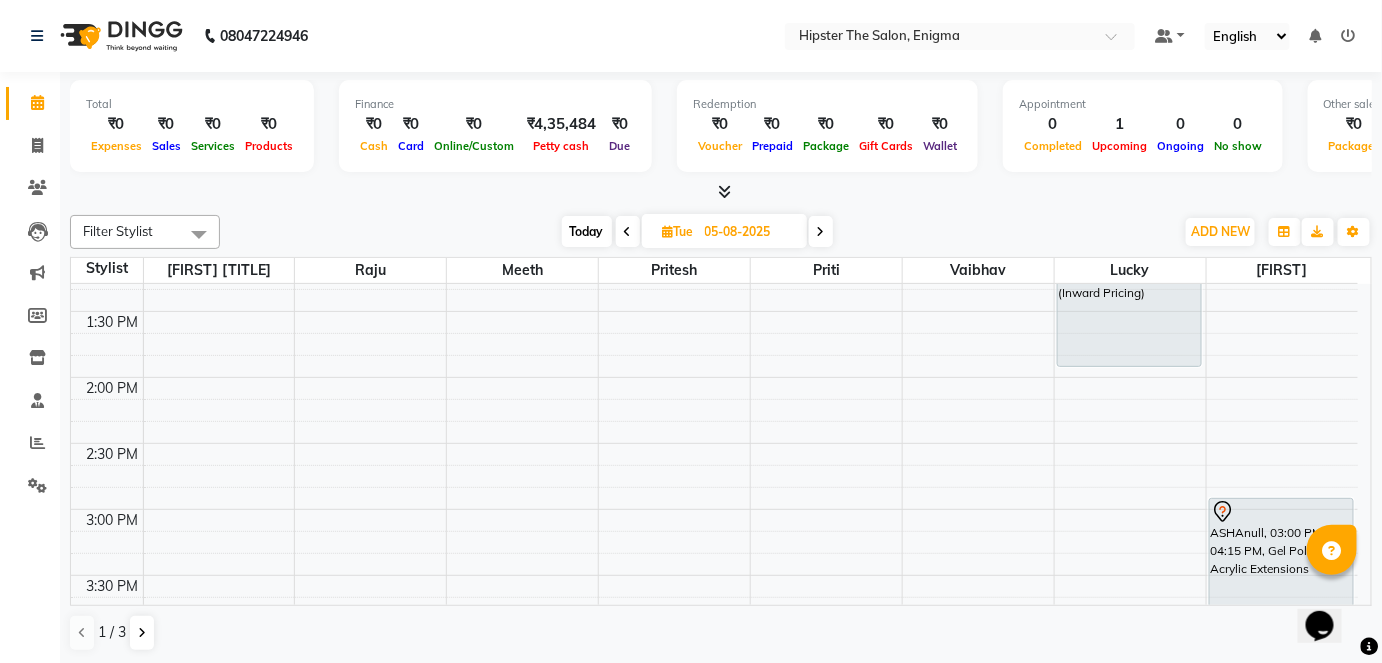 scroll, scrollTop: 696, scrollLeft: 0, axis: vertical 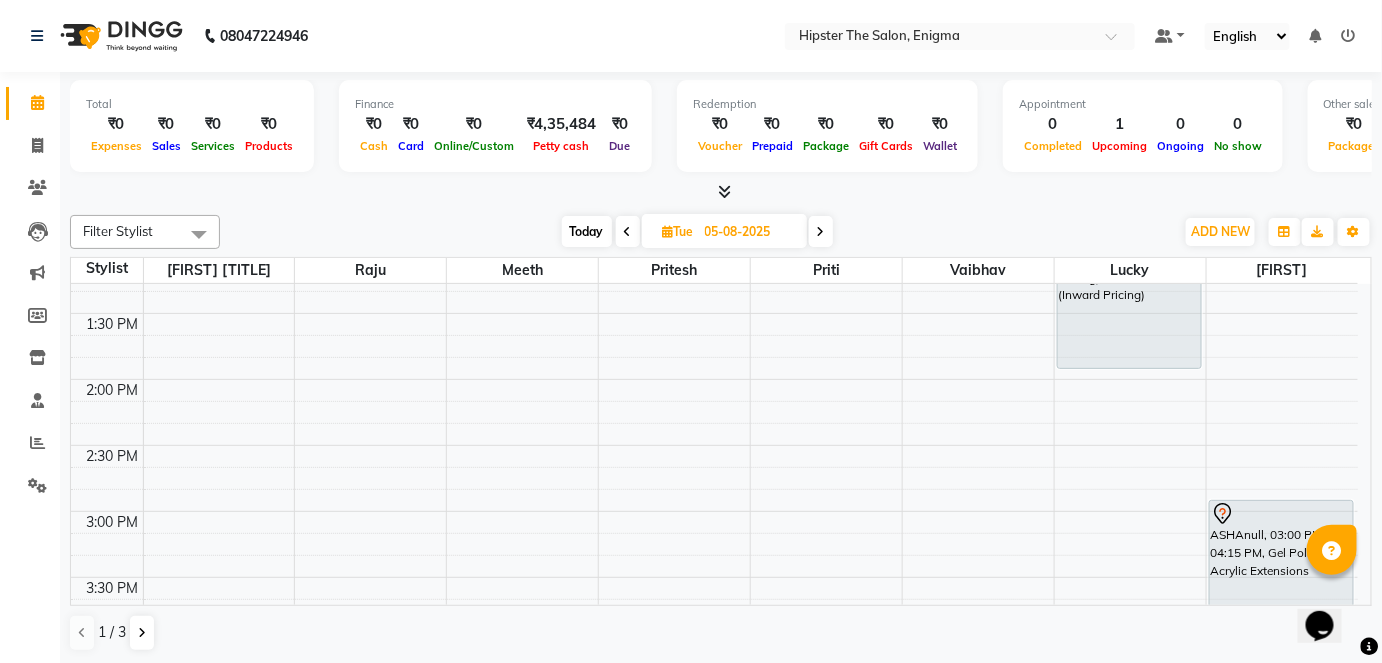 click on "Today" at bounding box center [587, 231] 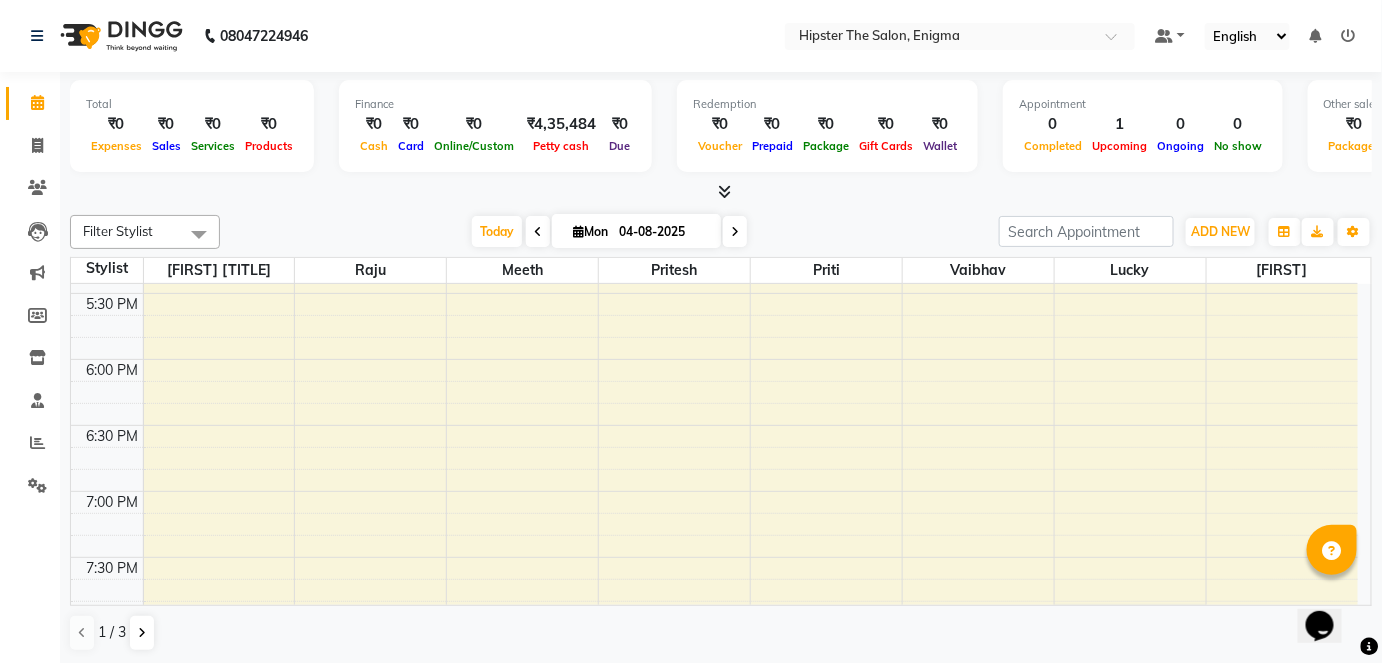 scroll, scrollTop: 1247, scrollLeft: 0, axis: vertical 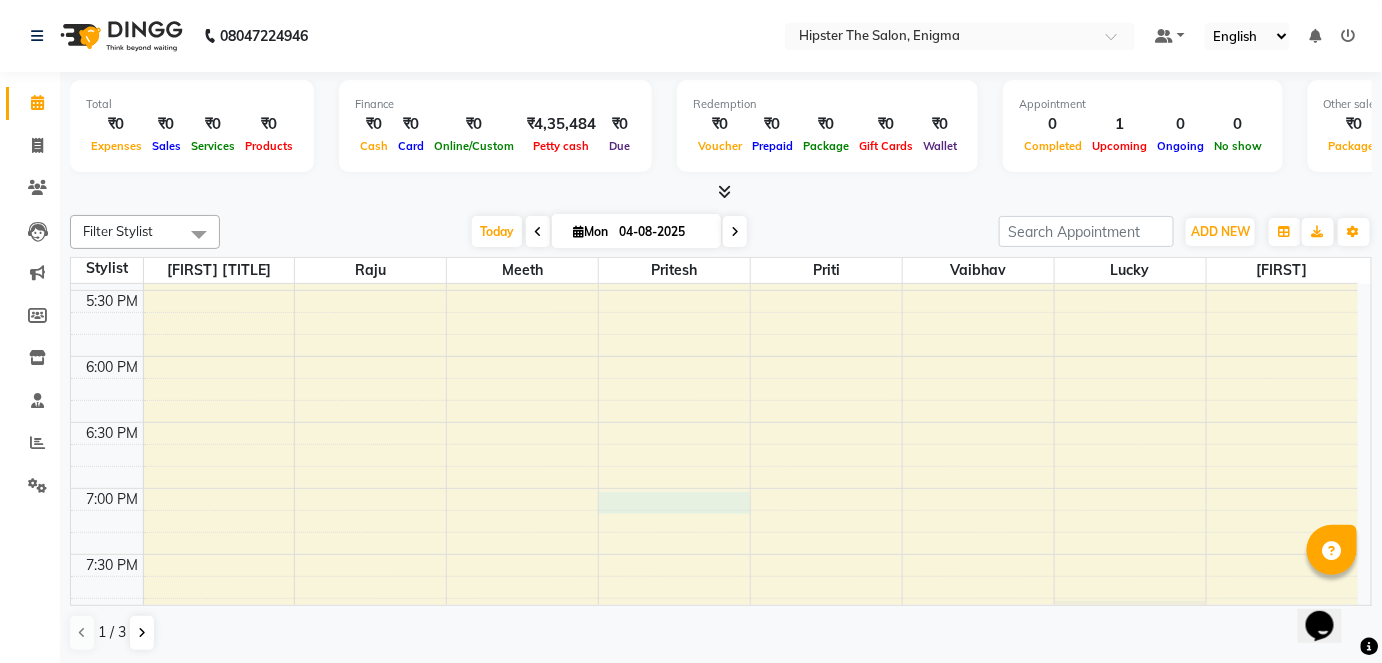 click on "[TIME] [TIME] [TIME] [TIME] [TIME] [TIME] [TIME] [TIME] [TIME] [TIME] [TIME] [TIME] [TIME] [TIME] [TIME] [TIME] [TIME] [TIME] [TIME] [TIME] [TIME] [TIME] [TIME] [TIME] [TIME] [TIME] [TIME] [TIME] [TIME]             [NAME], TK01, [TIME]-[TIME], Head Massage Head Massage Coconut Oil" at bounding box center (714, -40) 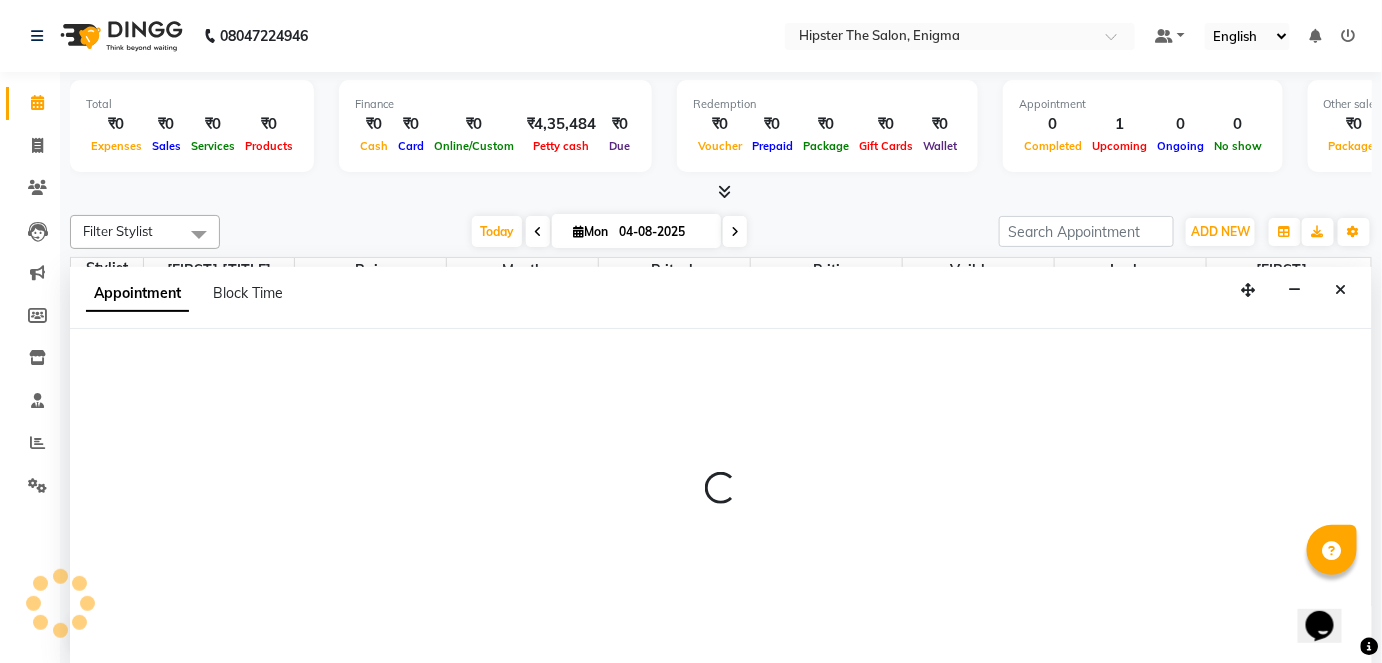 scroll, scrollTop: 0, scrollLeft: 0, axis: both 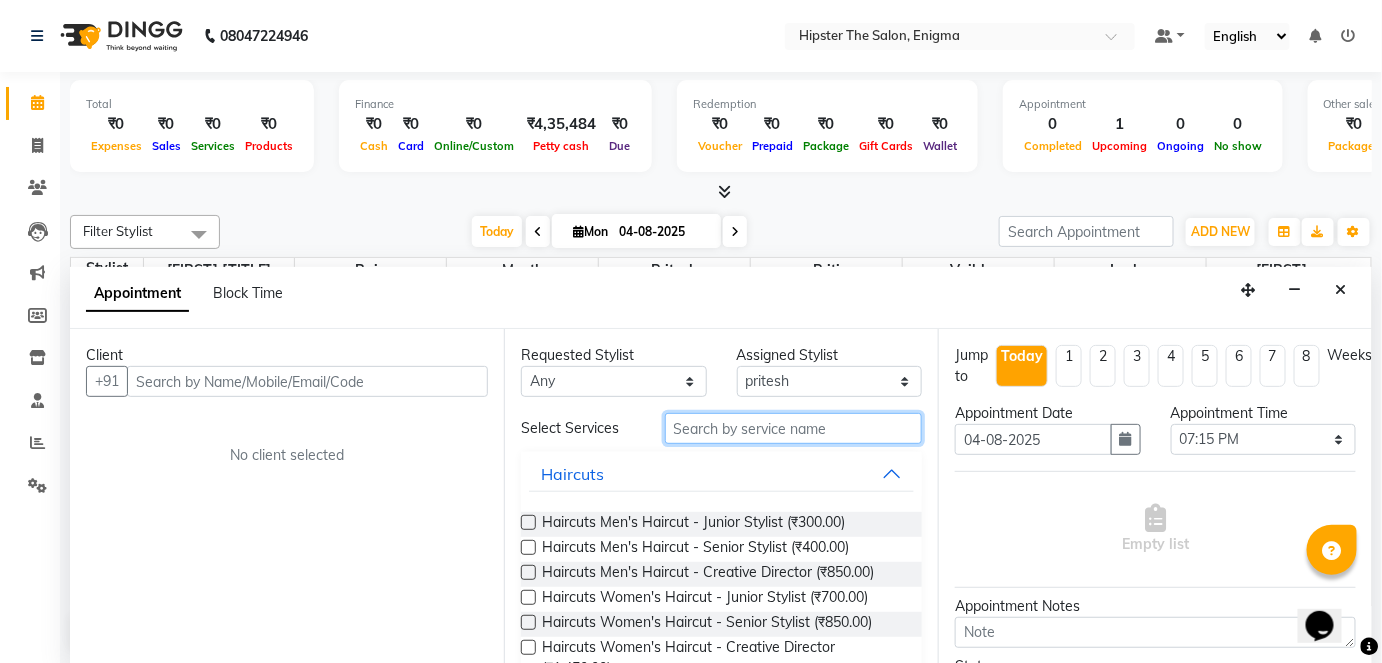 click at bounding box center (793, 428) 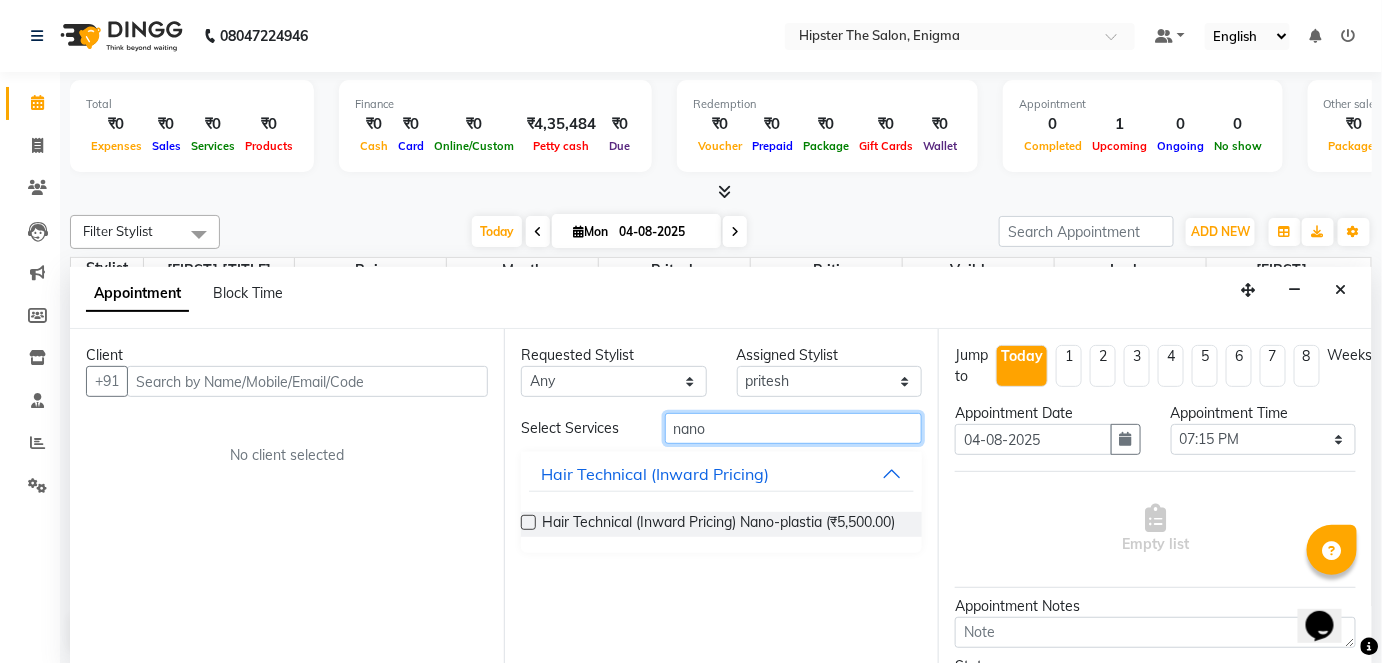 type on "nano" 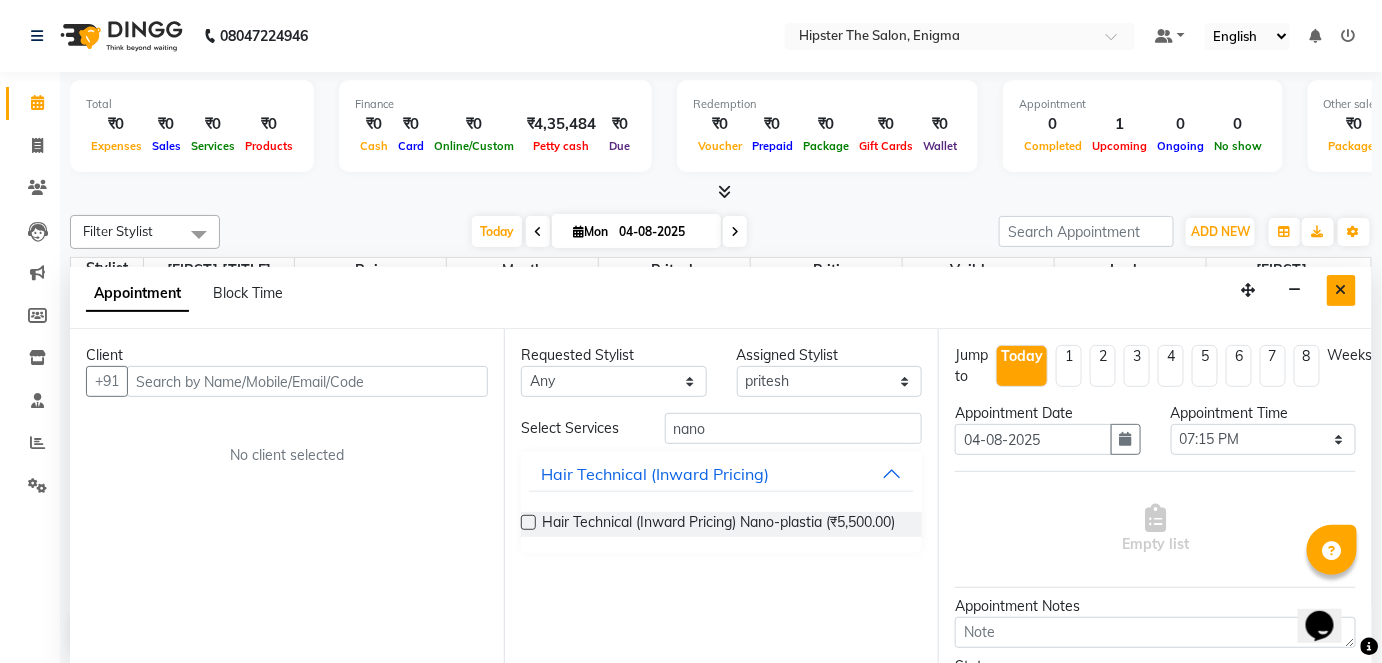 click at bounding box center [1341, 290] 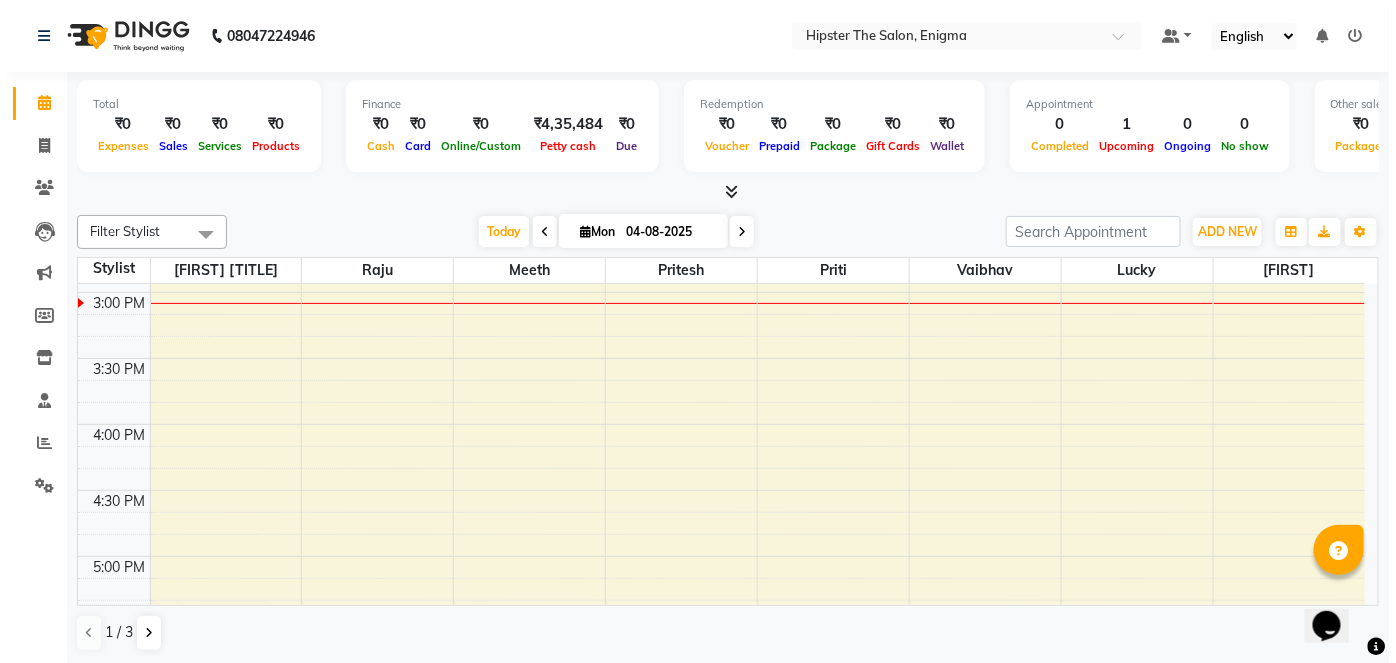 scroll, scrollTop: 916, scrollLeft: 0, axis: vertical 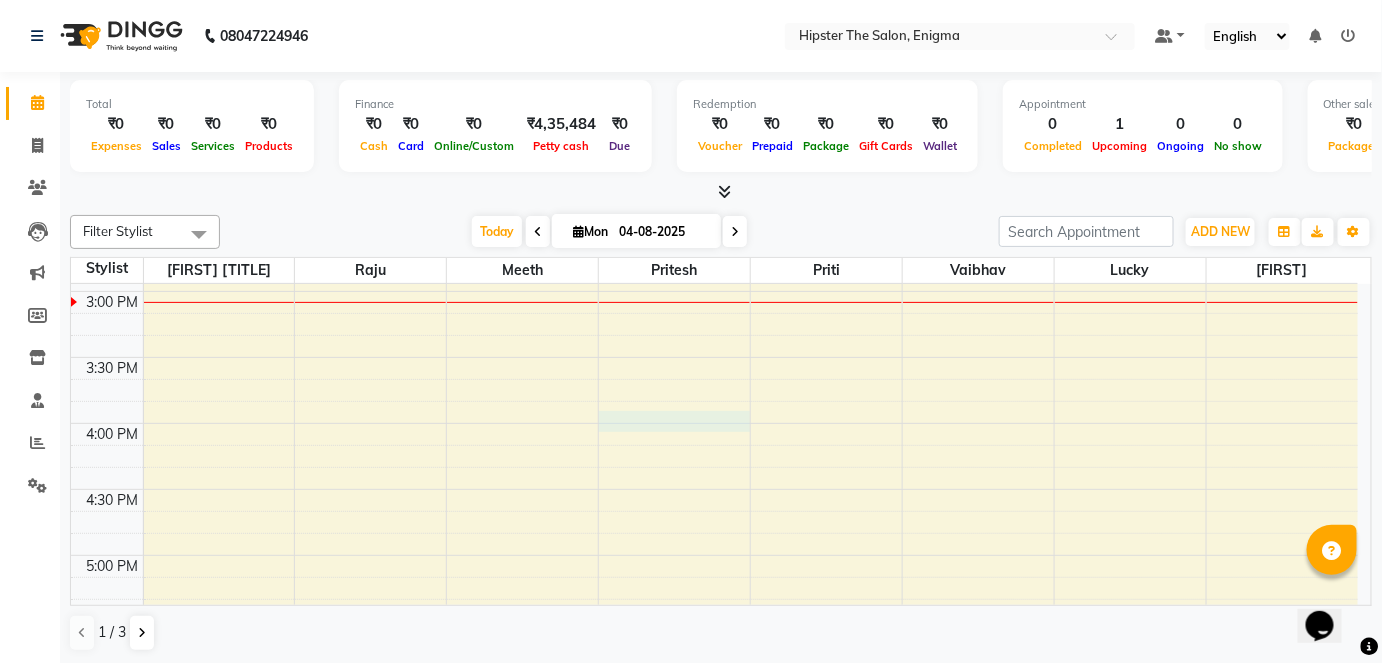 click on "[TIME] [TIME] [TIME] [TIME] [TIME] [TIME] [TIME] [TIME] [TIME] [TIME] [TIME] [TIME] [TIME] [TIME] [TIME] [TIME] [TIME] [TIME] [TIME] [TIME] [TIME] [TIME] [TIME] [TIME] [TIME] [TIME] [TIME] [TIME] [TIME]             [NAME], TK01, [TIME]-[TIME], Head Massage Head Massage Coconut Oil" at bounding box center (714, 291) 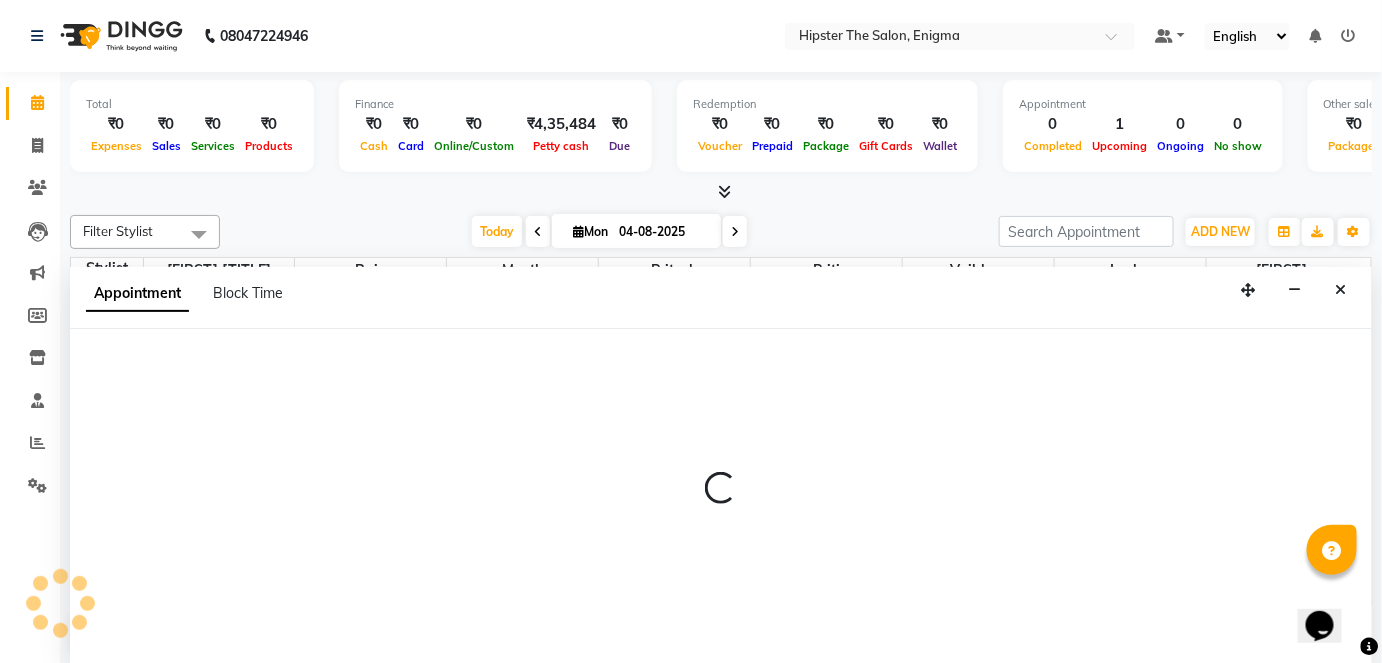 select on "85797" 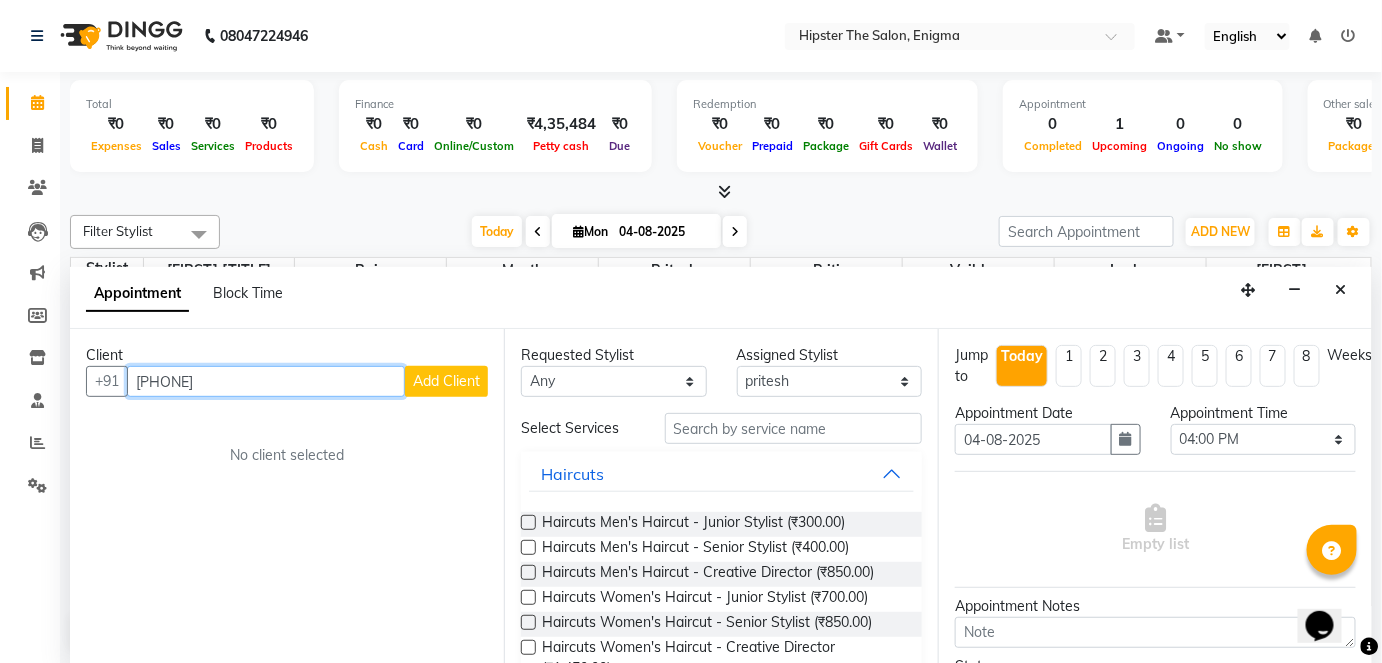 type on "[PHONE]" 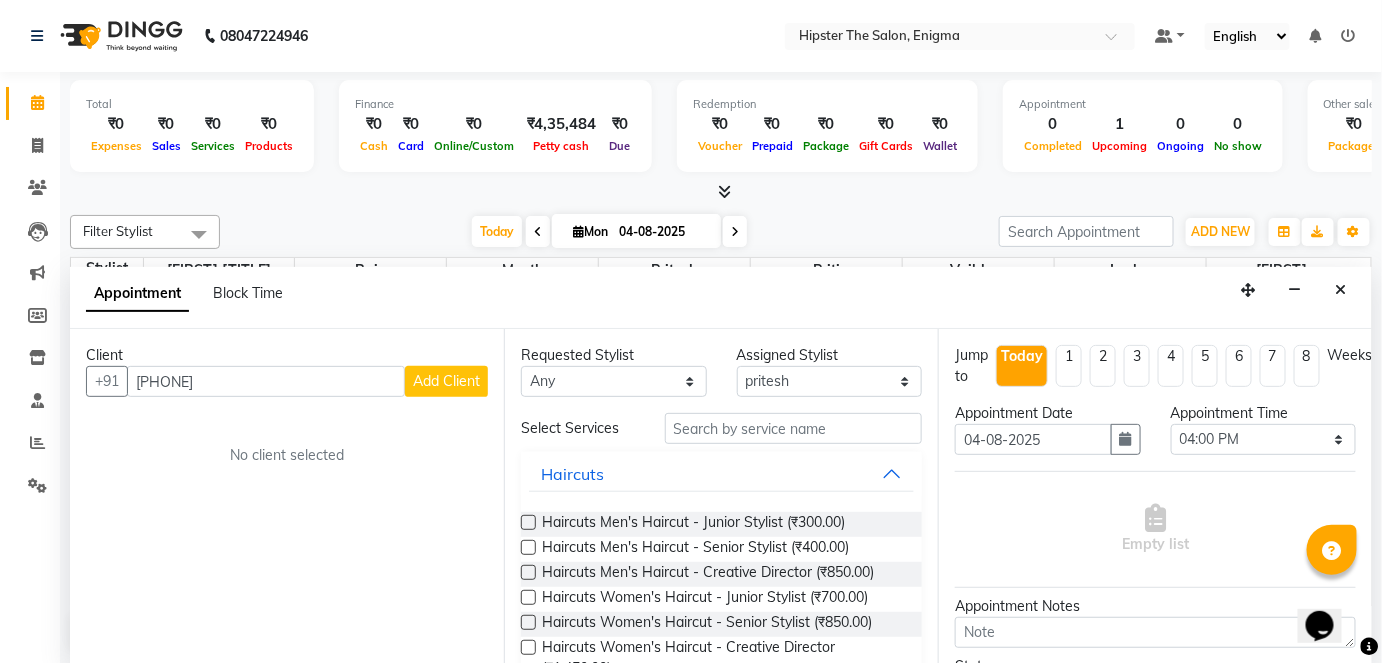 click on "Add Client" at bounding box center (446, 381) 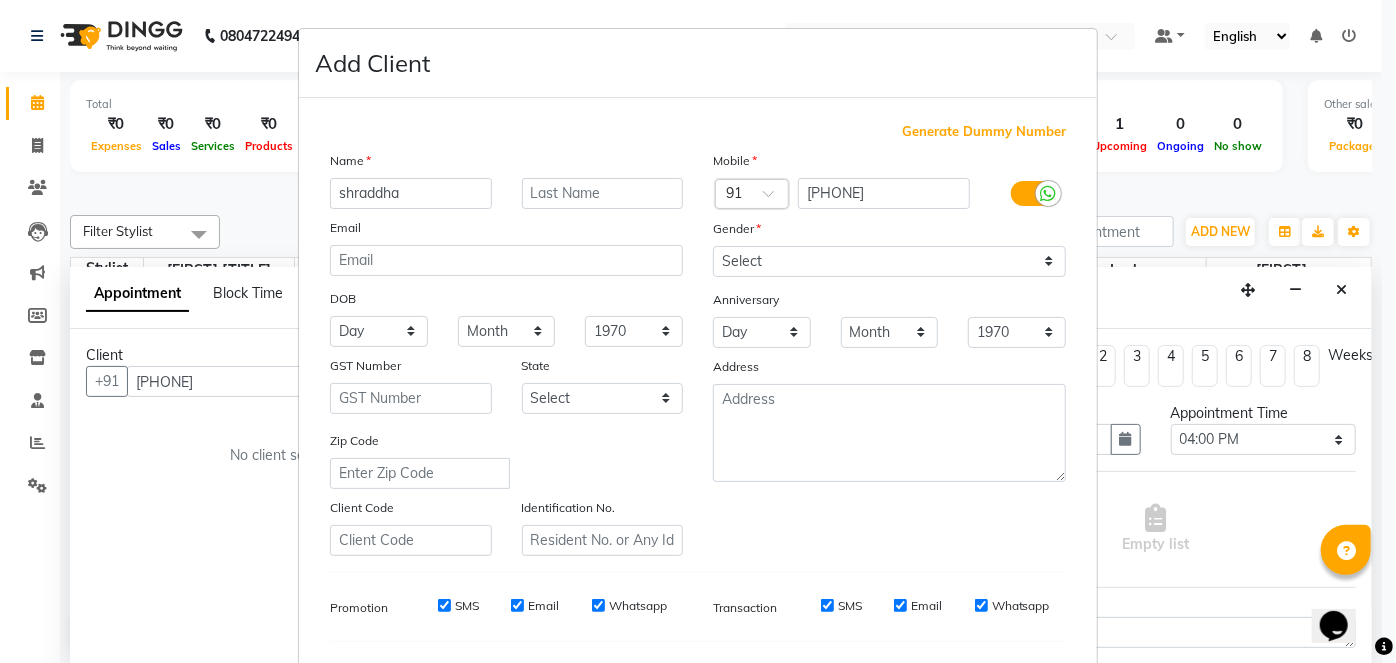 type on "shraddha" 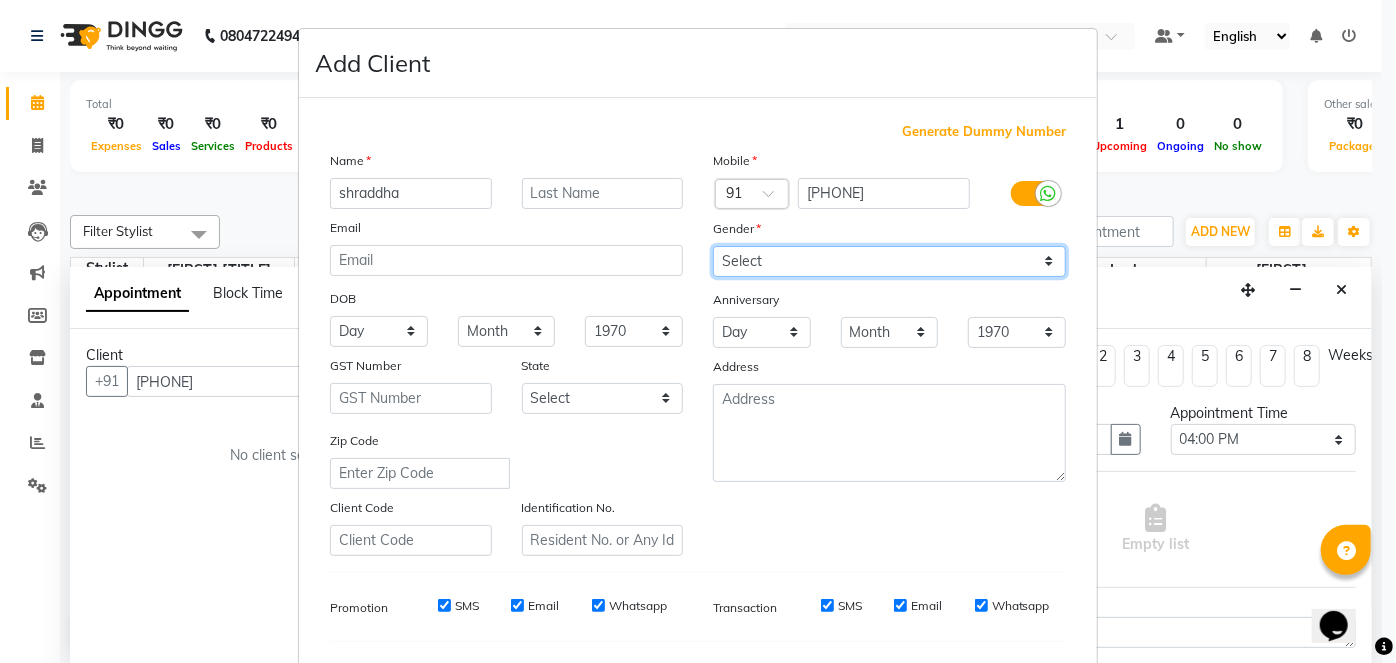 click on "Select Male Female Other Prefer Not To Say" at bounding box center (889, 261) 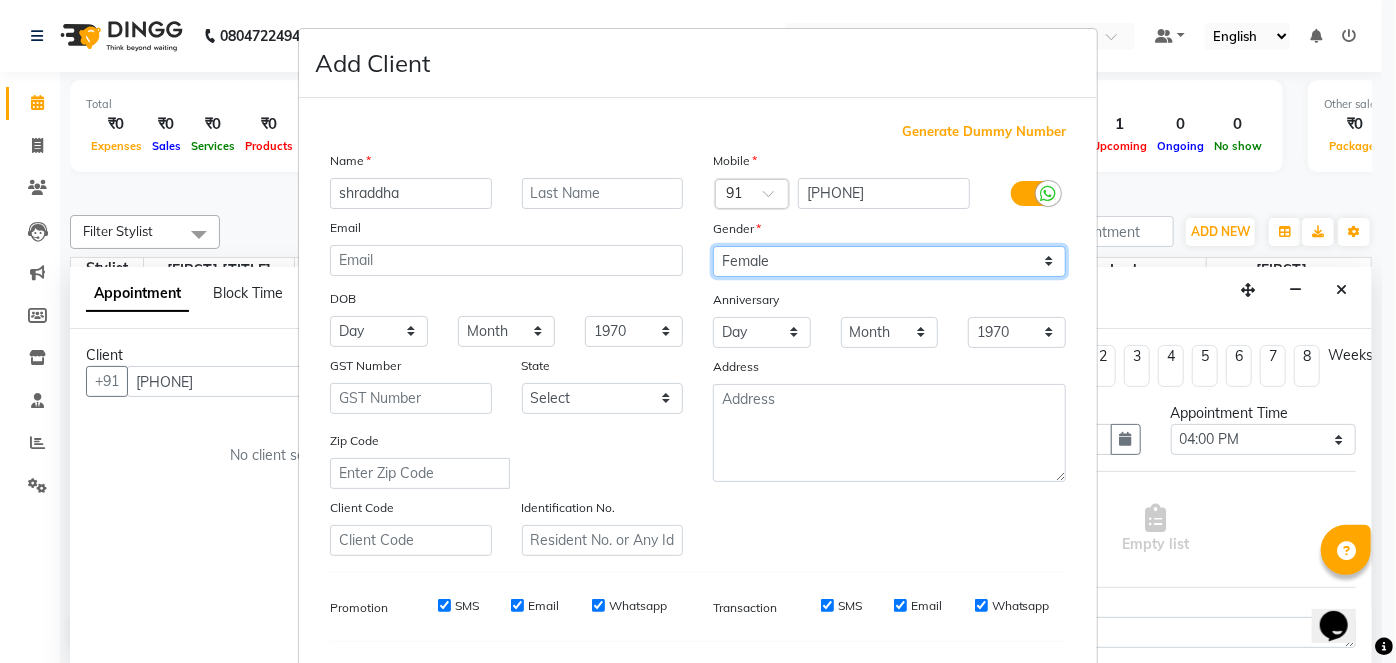 click on "Select Male Female Other Prefer Not To Say" at bounding box center (889, 261) 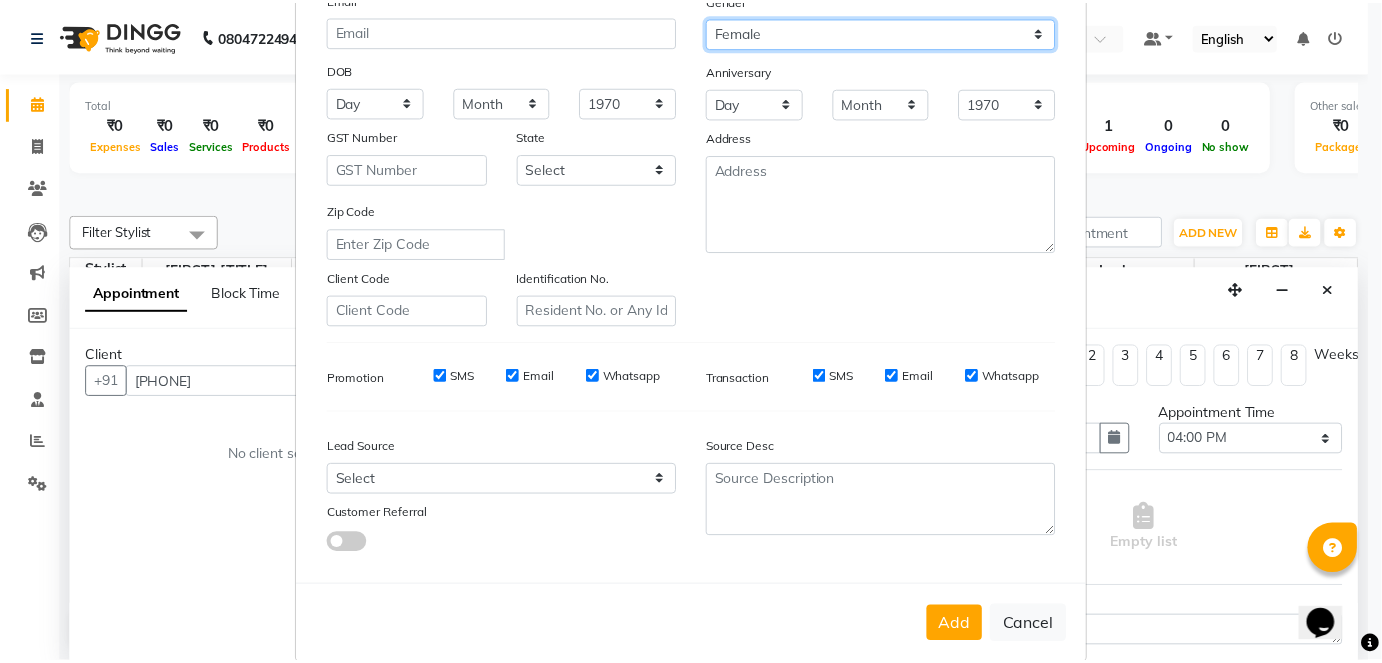 scroll, scrollTop: 258, scrollLeft: 0, axis: vertical 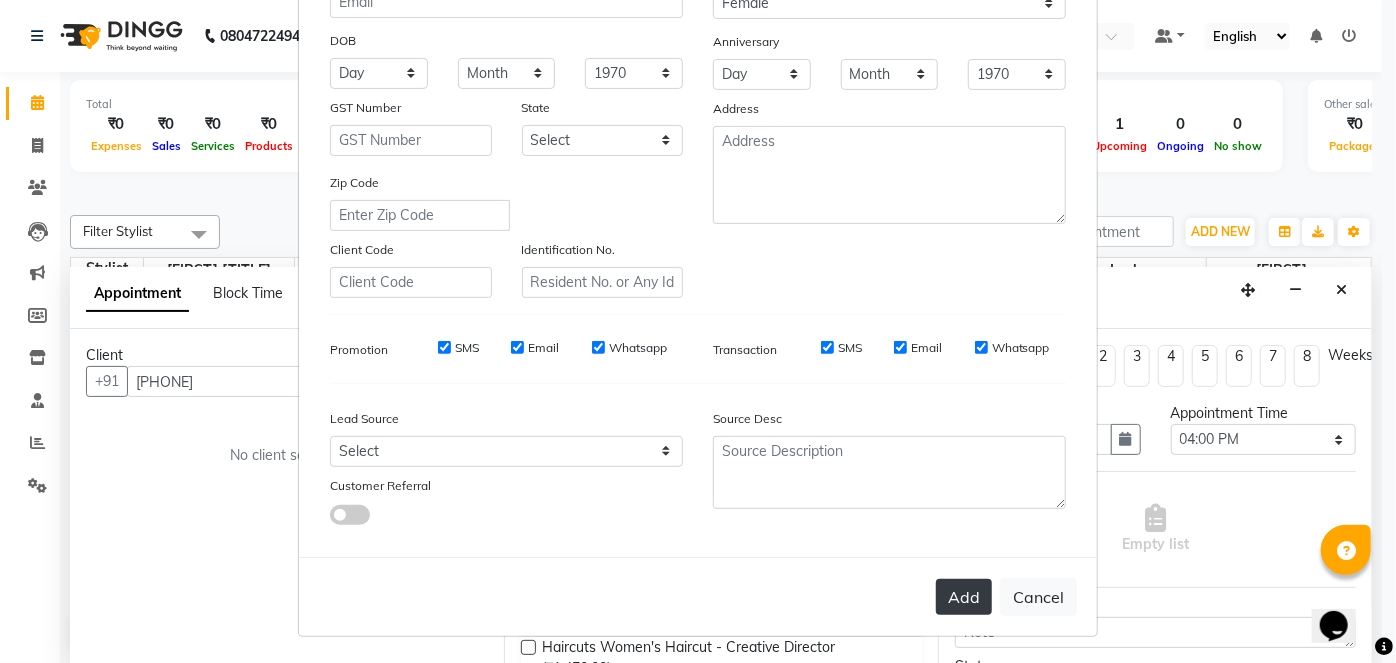 click on "Add" at bounding box center [964, 597] 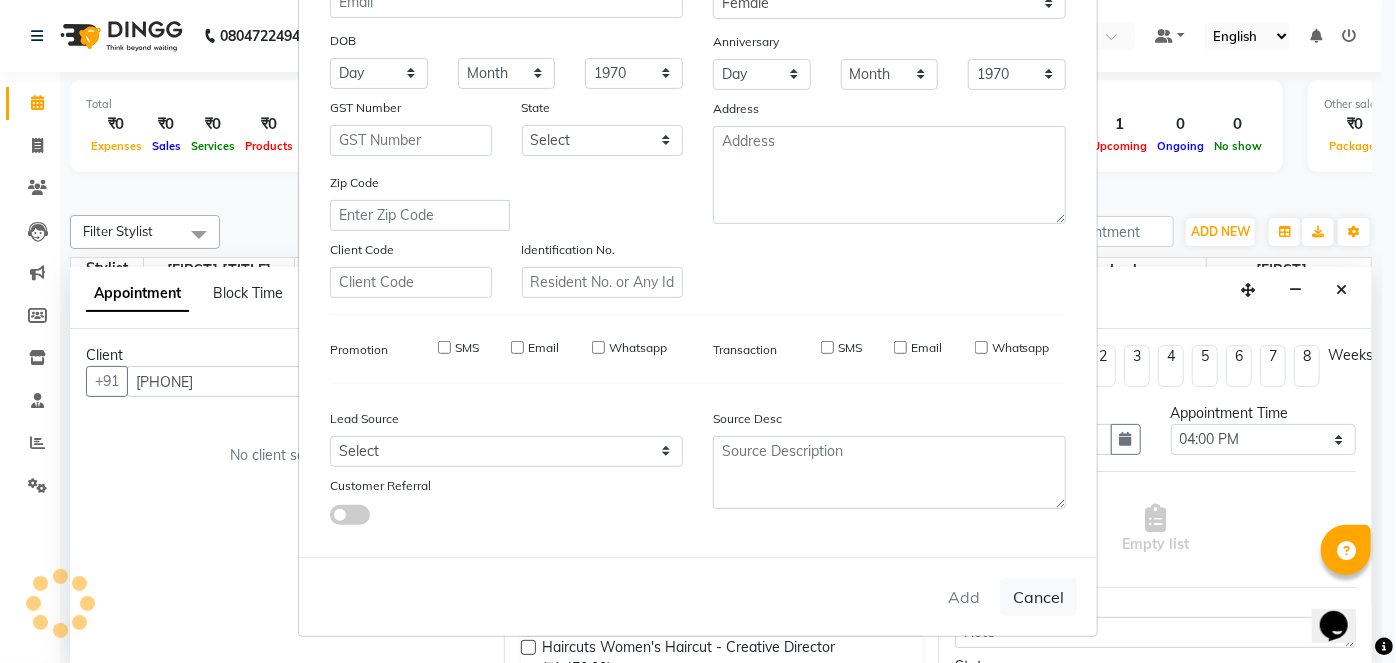 type 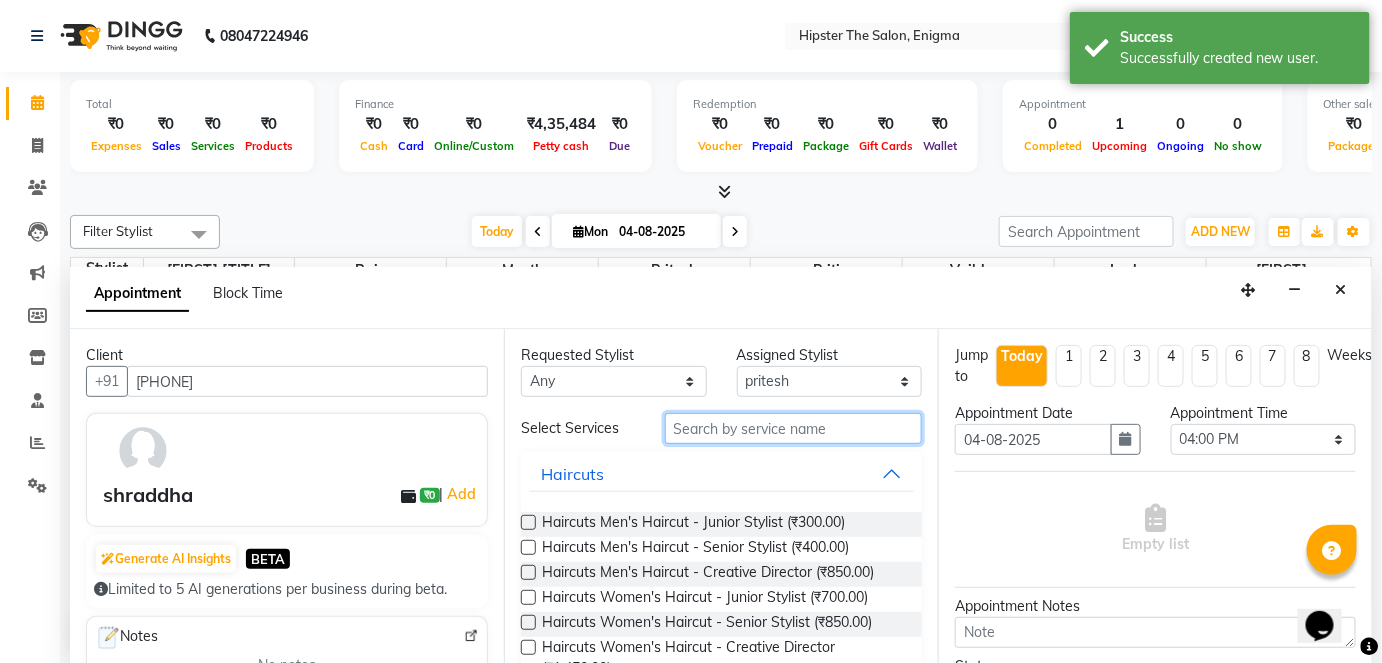 click at bounding box center [793, 428] 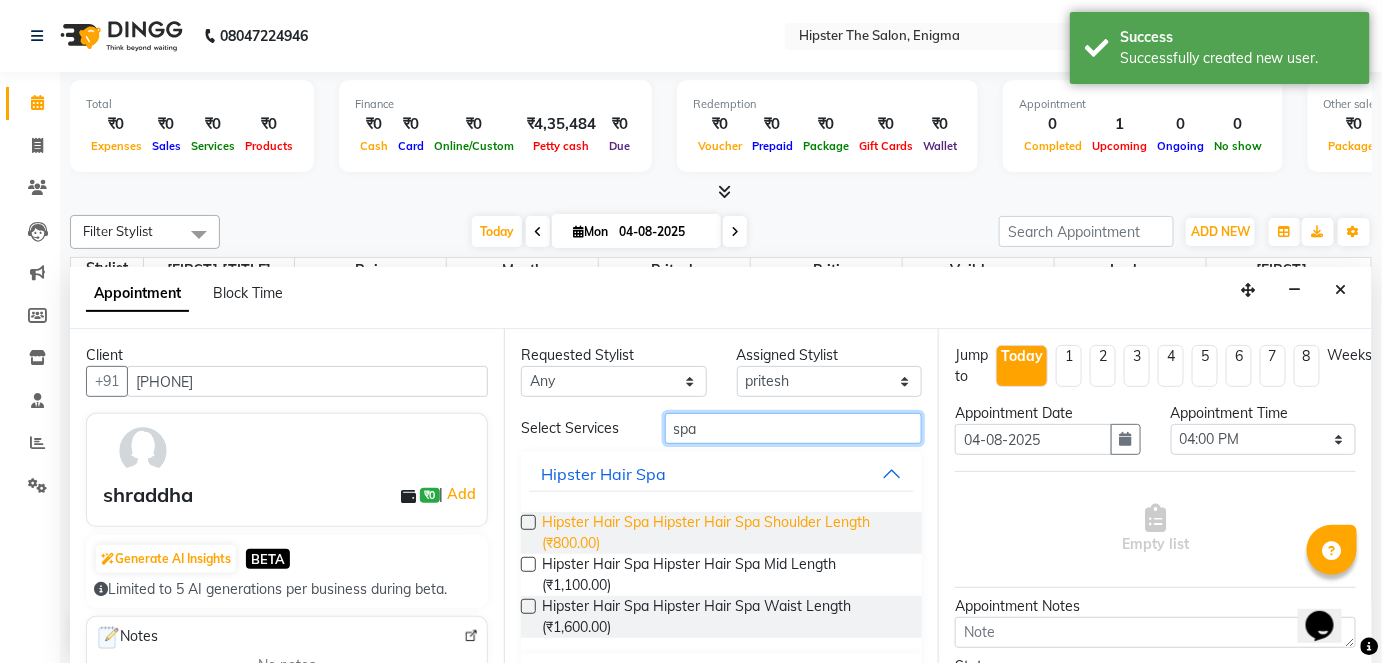 type on "spa" 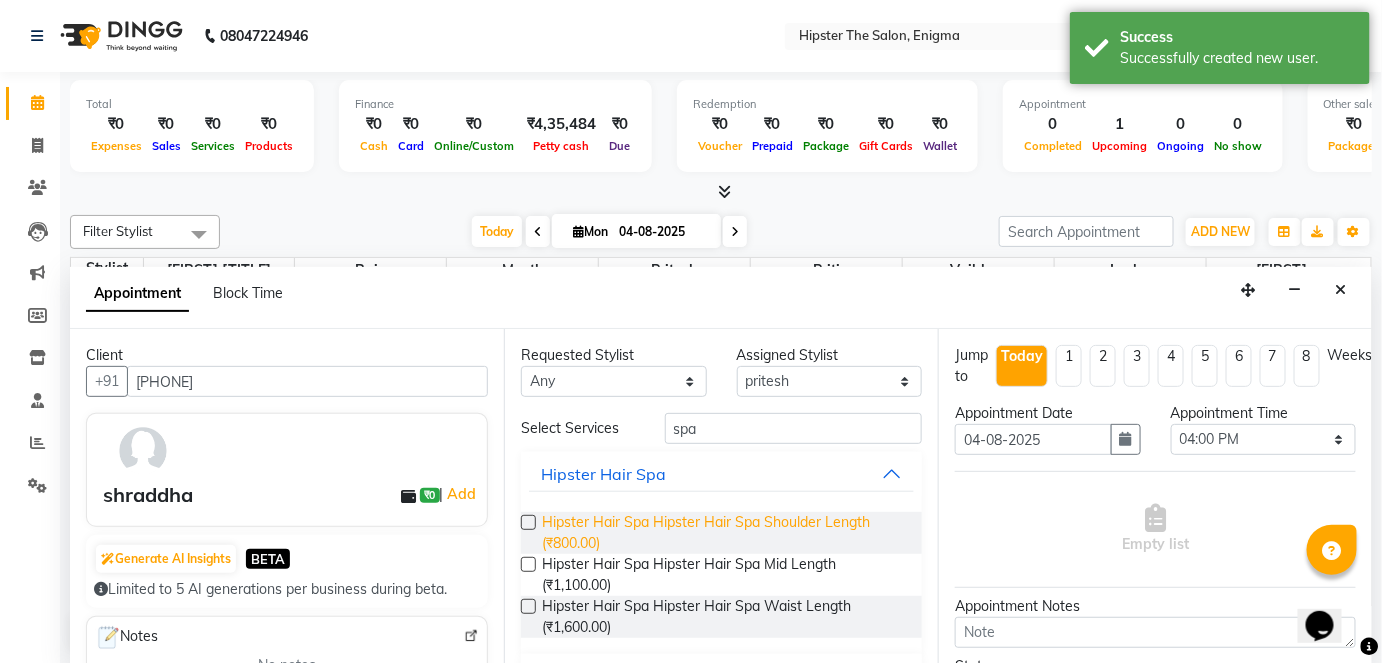 click on "Hipster Hair Spa Hipster Hair Spa Shoulder Length (₹800.00)" at bounding box center (724, 533) 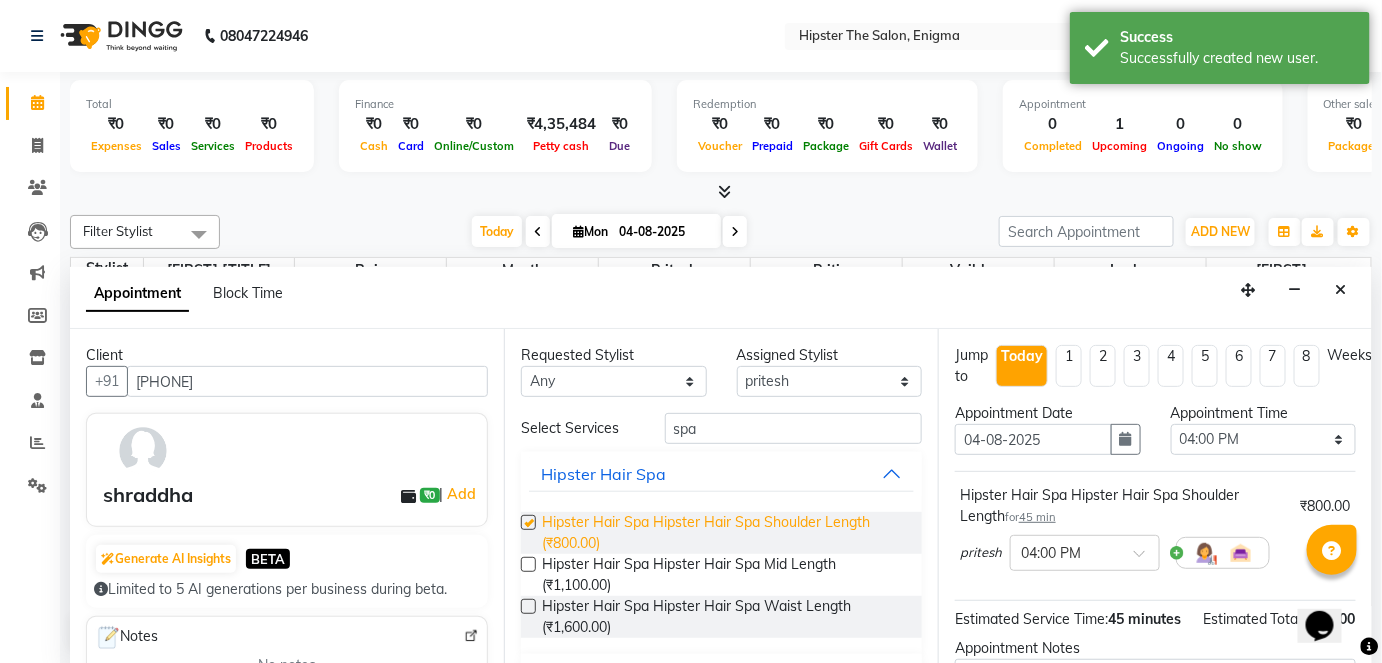 checkbox on "false" 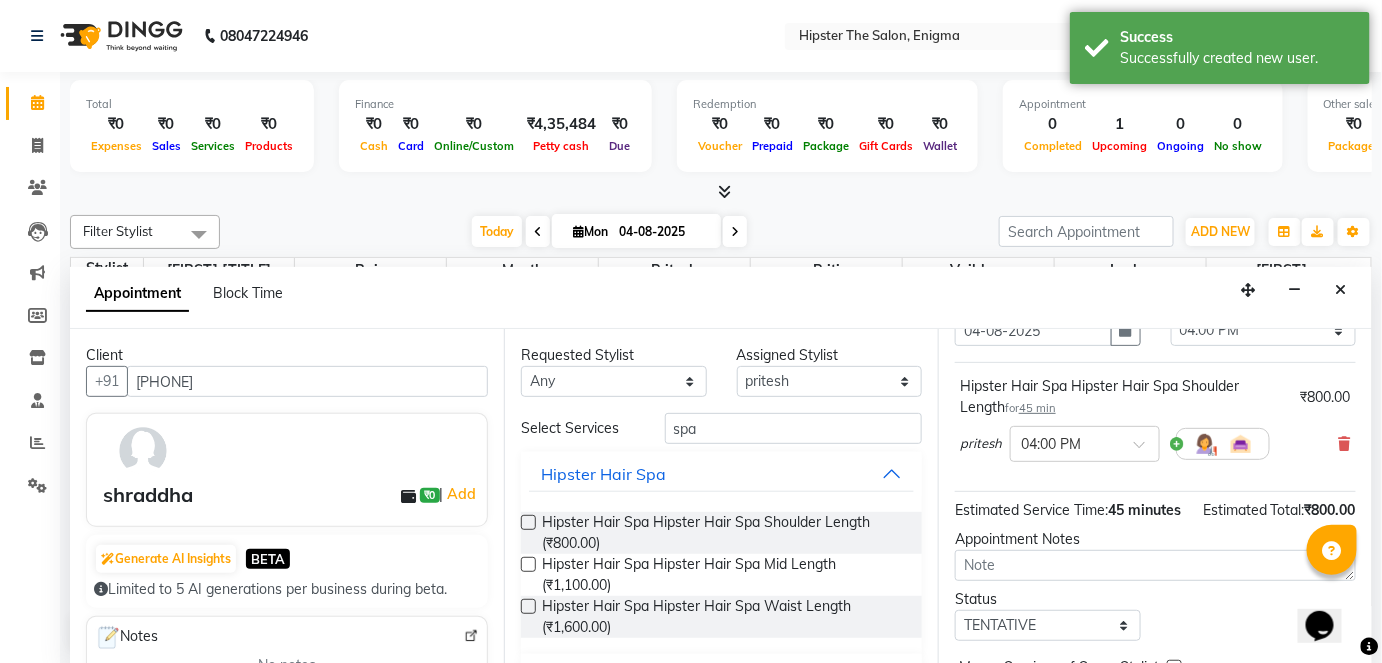 scroll, scrollTop: 231, scrollLeft: 0, axis: vertical 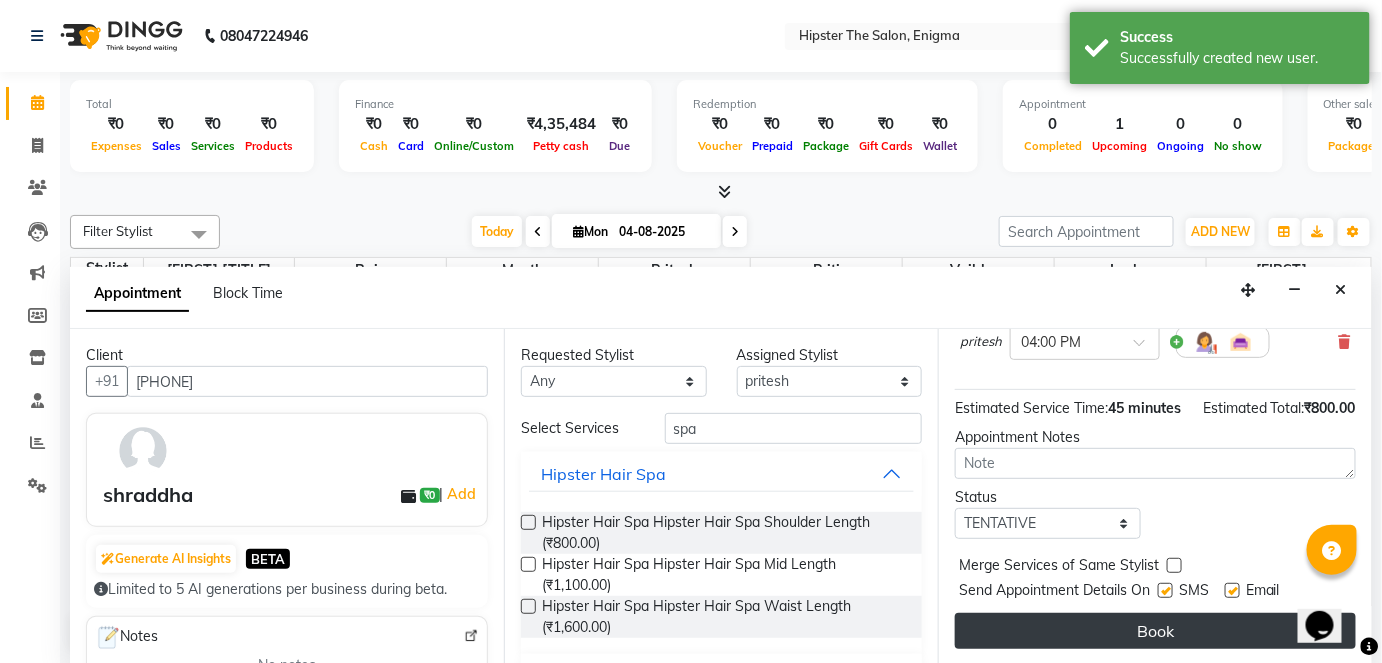click on "Book" at bounding box center [1155, 631] 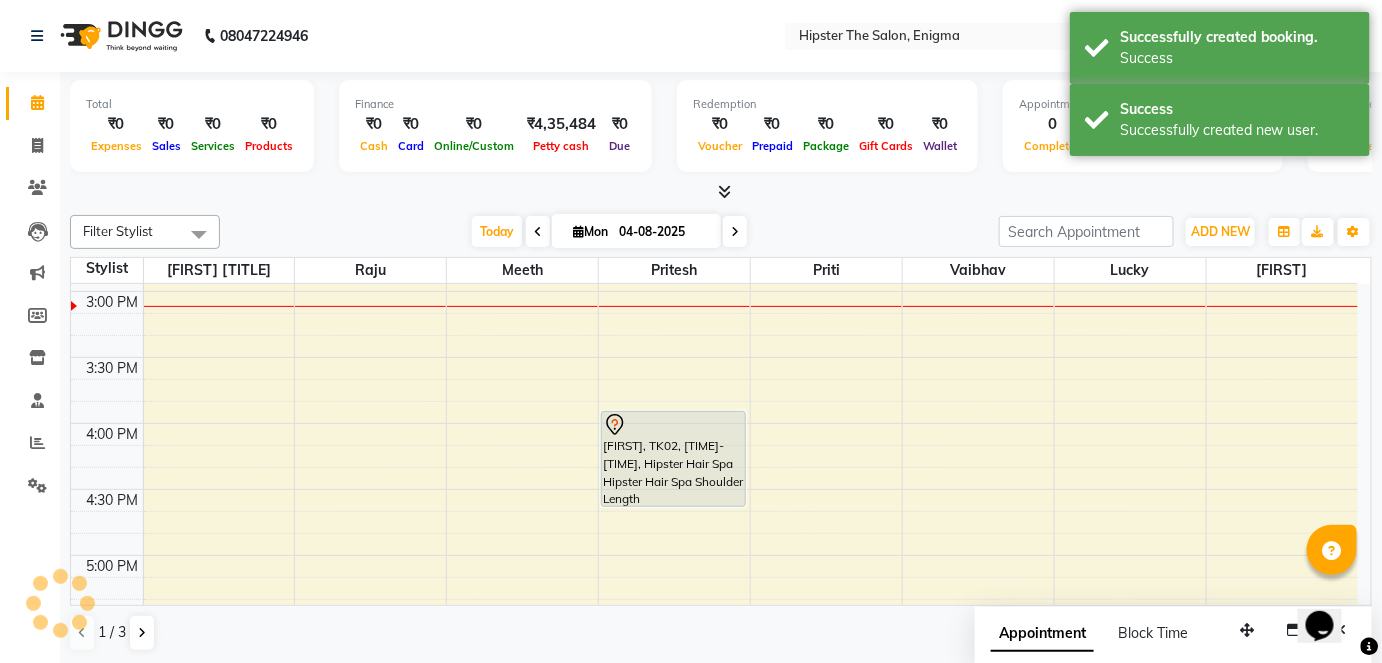 scroll, scrollTop: 0, scrollLeft: 0, axis: both 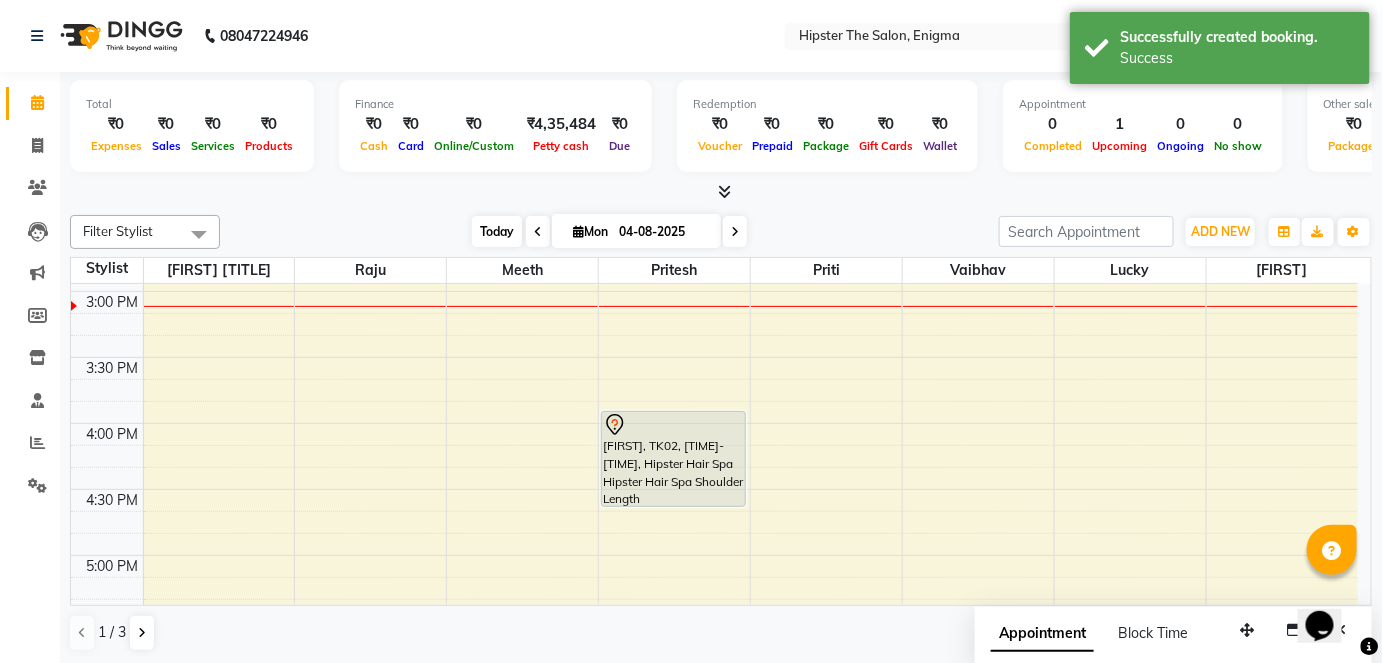 click on "Today" at bounding box center [497, 231] 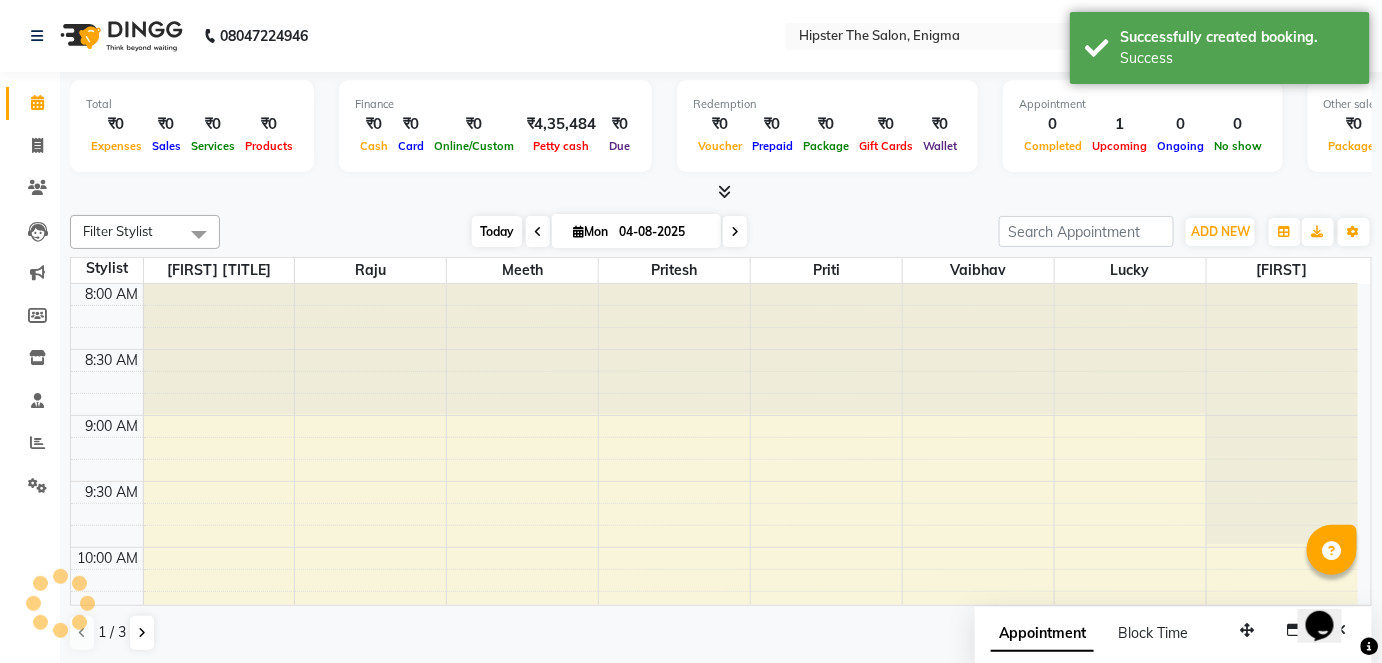 scroll, scrollTop: 914, scrollLeft: 0, axis: vertical 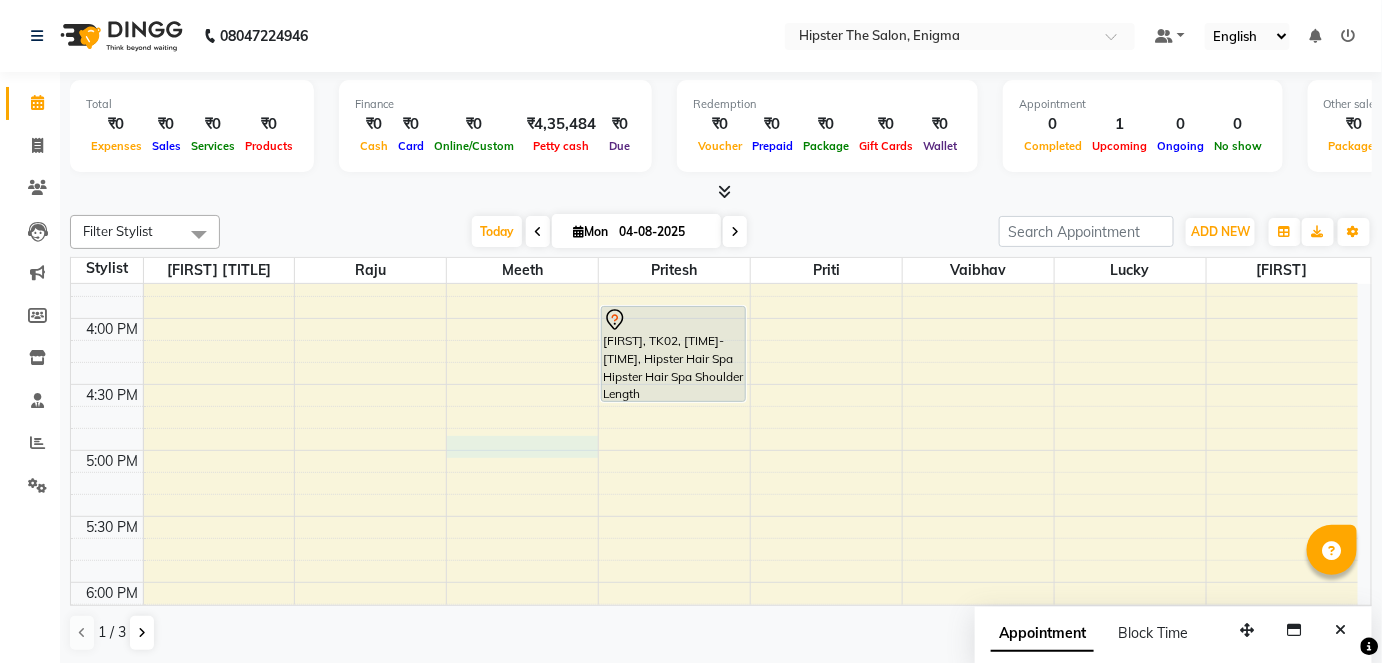 click on "[TIME] [TIME] [TIME] [TIME] [TIME] [TIME] [TIME] [TIME] [TIME] [TIME] [TIME] [TIME] [TIME] [TIME] [TIME] [TIME] [TIME] [TIME] [TIME] [TIME] [TIME] [TIME] [TIME] [TIME] [TIME] [TIME] [TIME] [TIME] [TIME]             [NAME], TK01, [TIME]-[TIME], Head Massage Head Massage Coconut Oil             [NAME], TK02, [TIME]-[TIME], Hipster Hair Spa Hipster Hair Spa Shoulder Length" at bounding box center [714, 186] 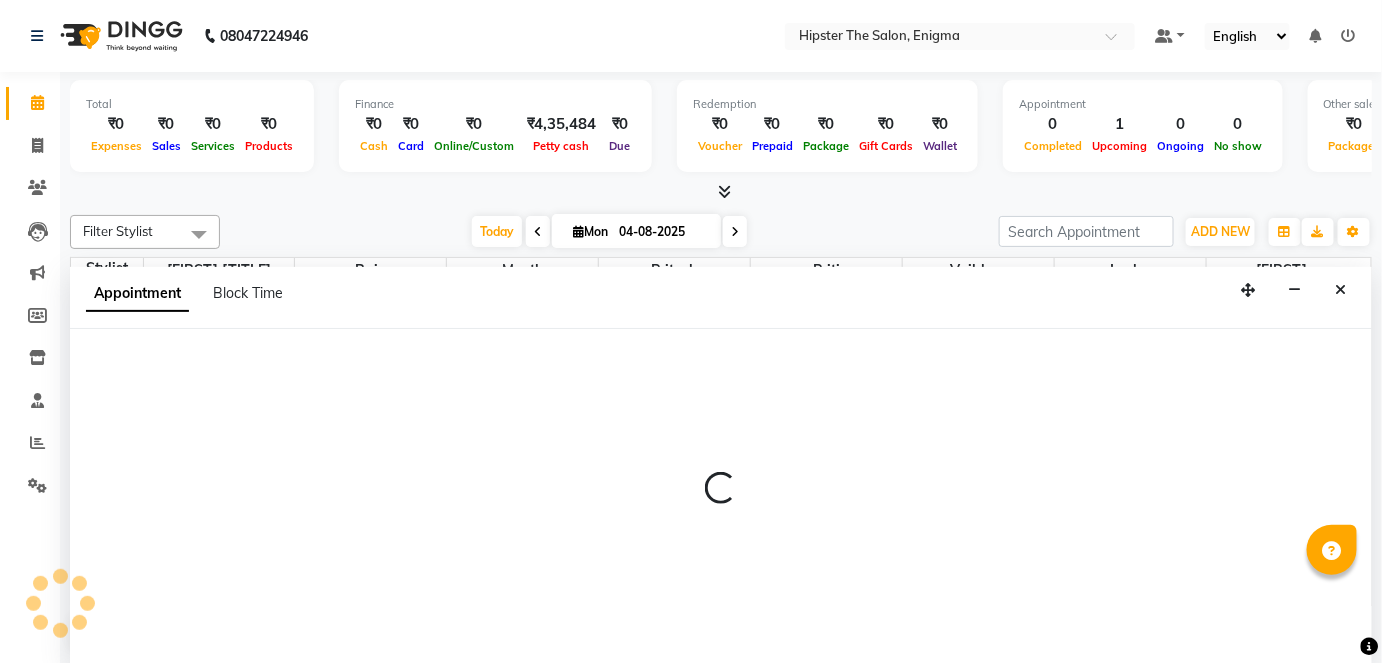 select on "85573" 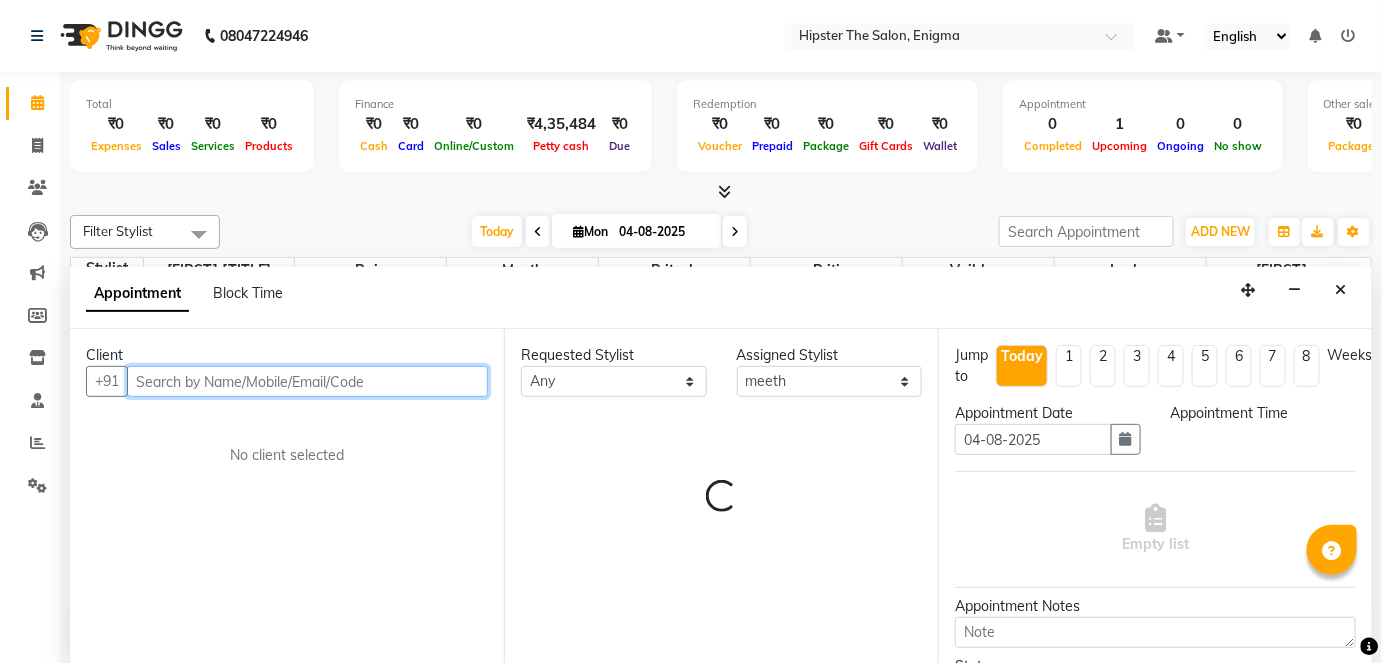 select on "1020" 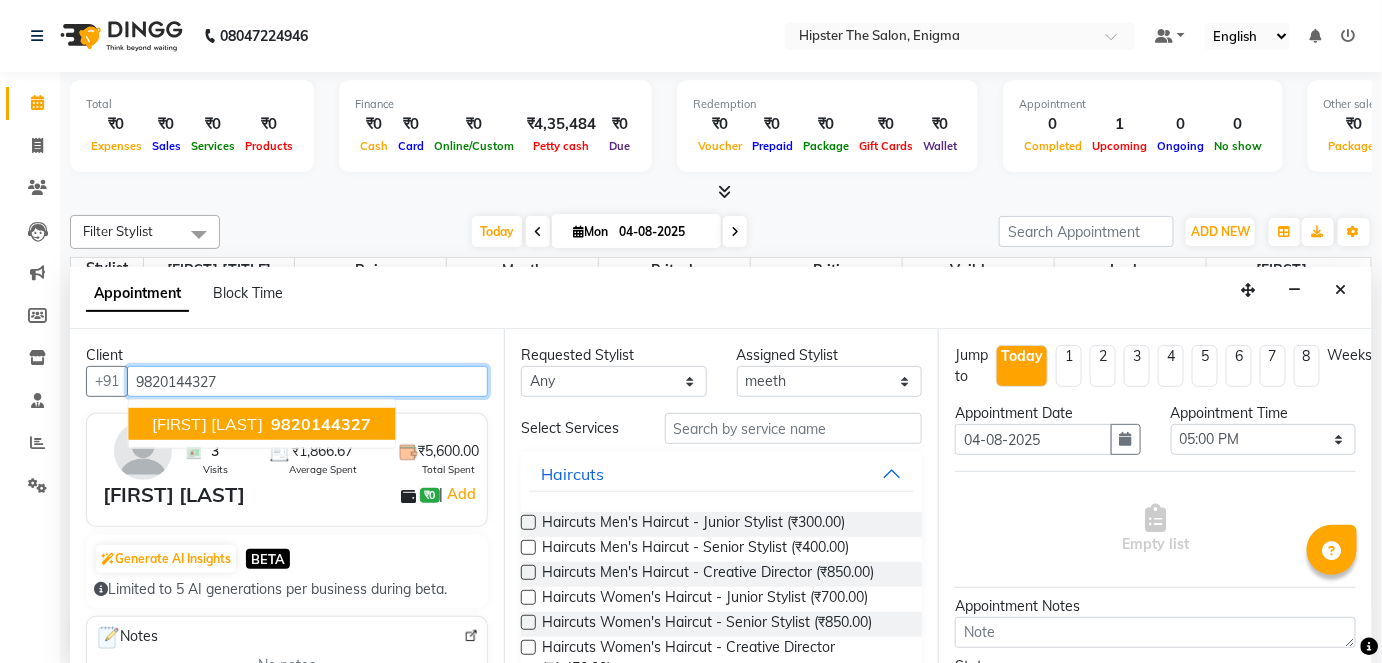 click on "9820144327" at bounding box center (321, 424) 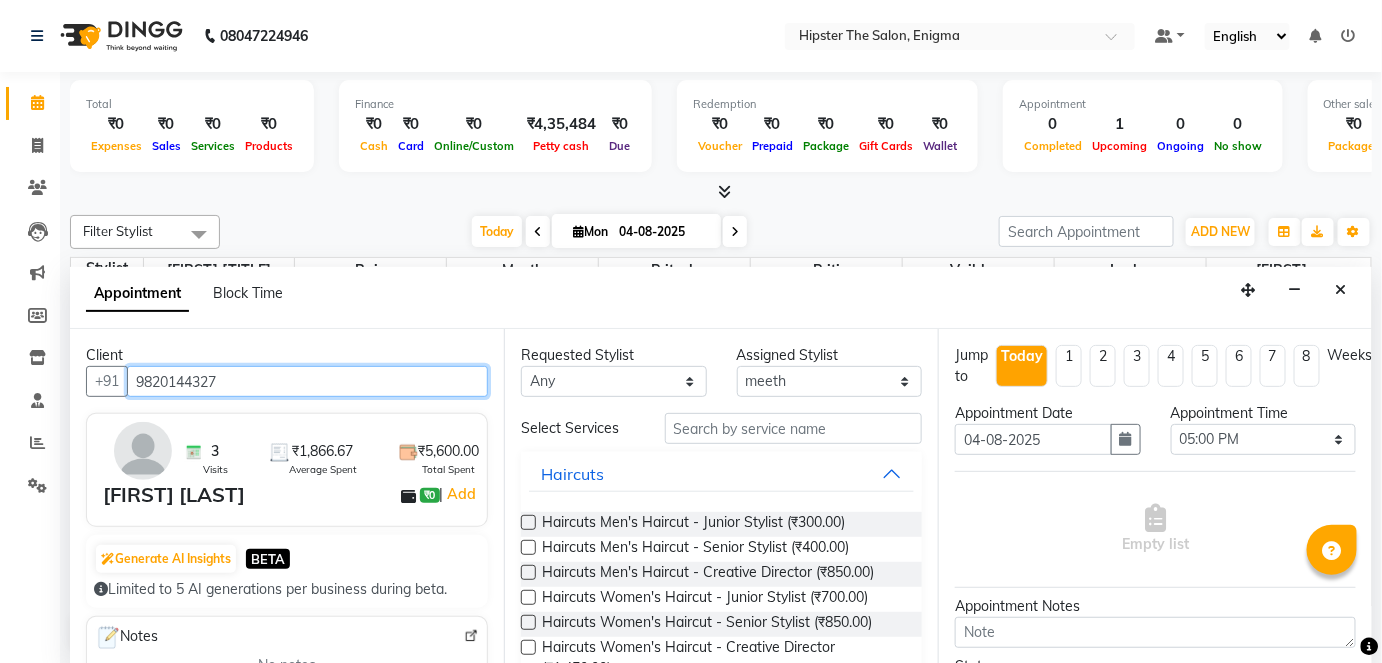 type on "9820144327" 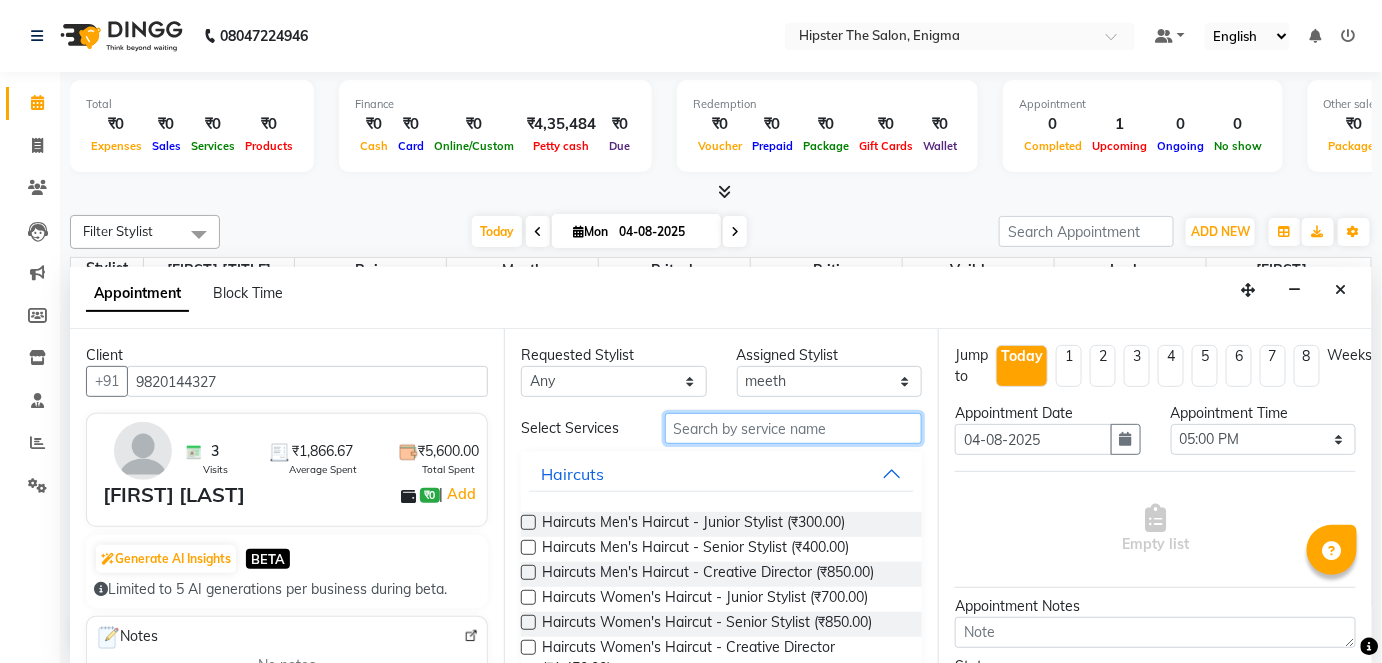 click at bounding box center (793, 428) 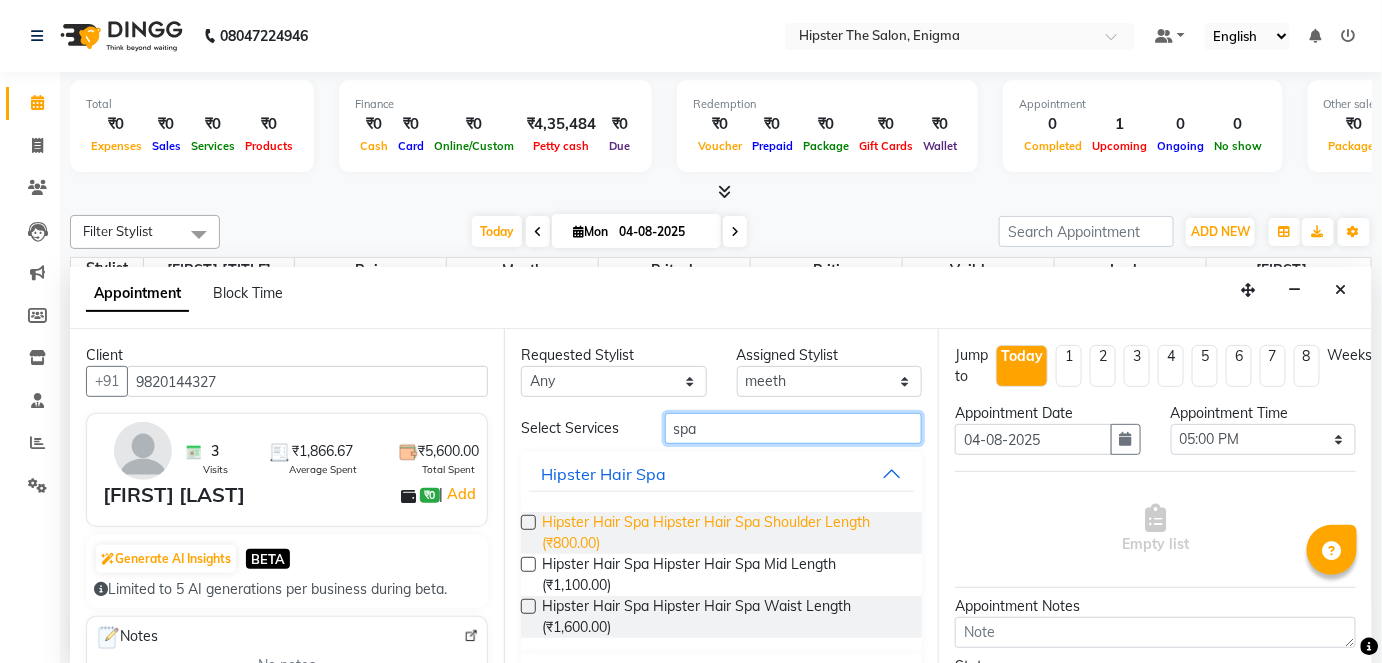 type on "spa" 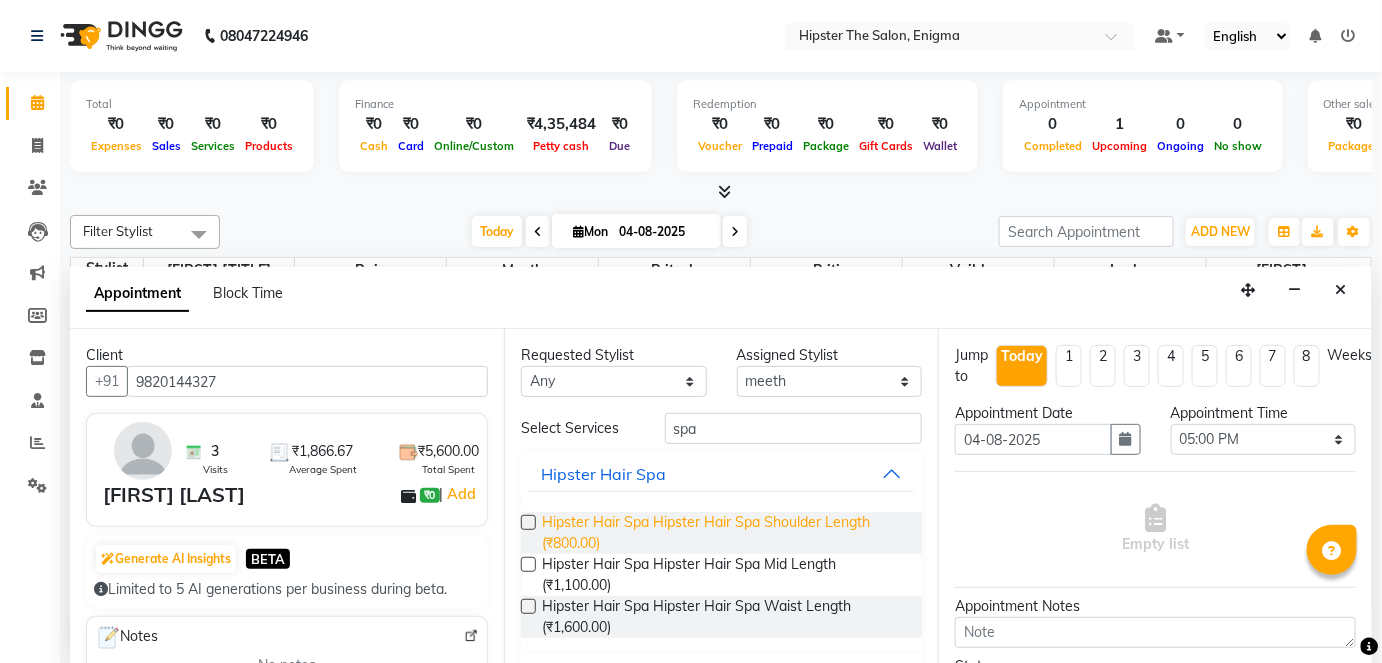 click on "Hipster Hair Spa Hipster Hair Spa Shoulder Length (₹800.00)" at bounding box center (724, 533) 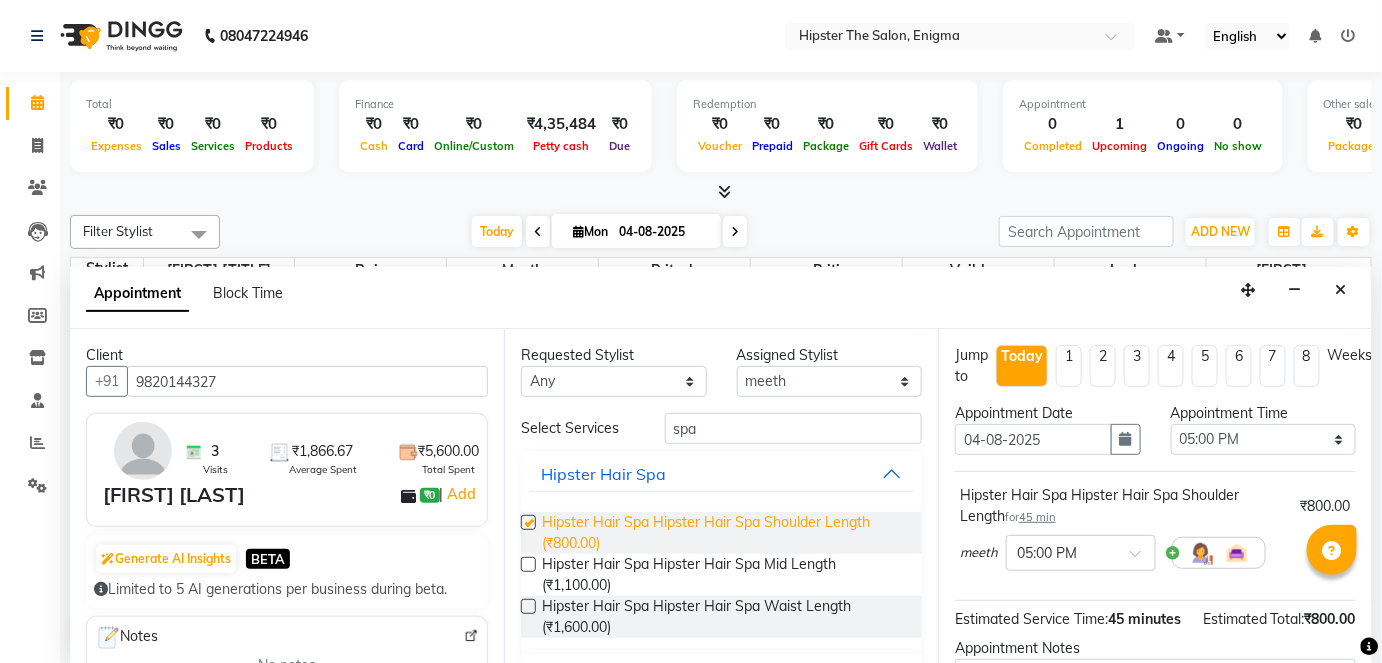 checkbox on "false" 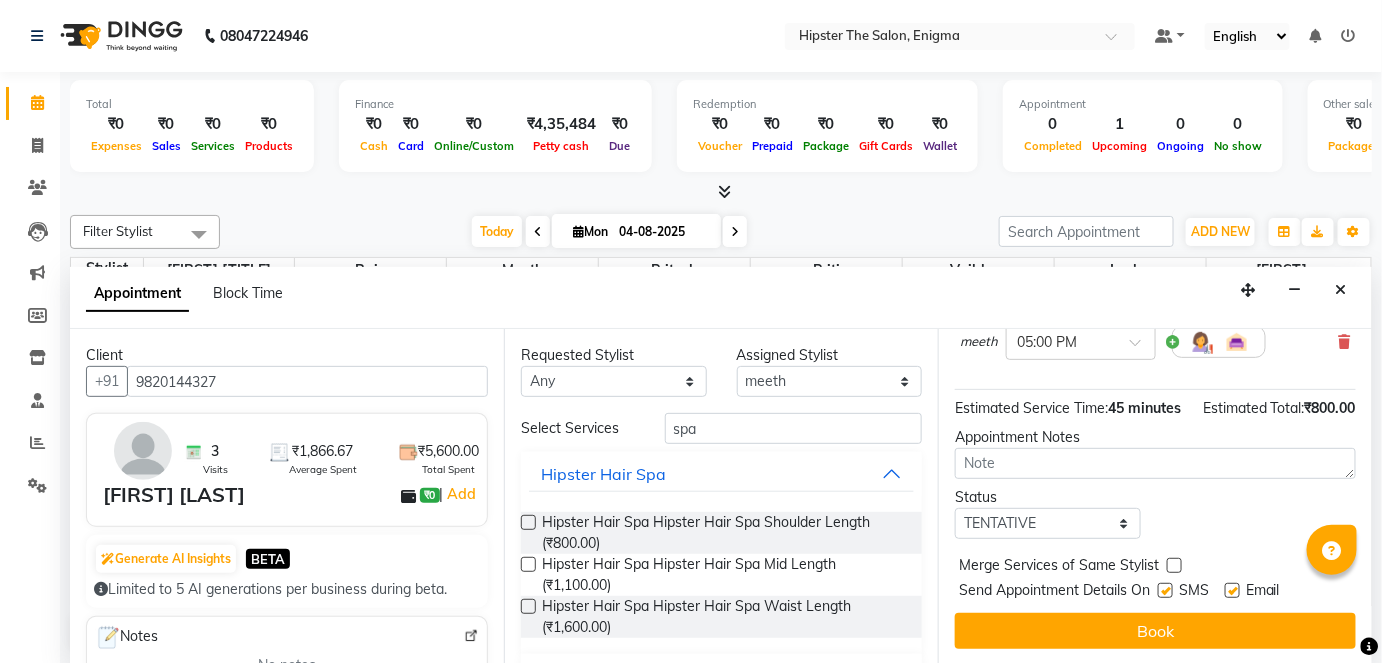 scroll, scrollTop: 229, scrollLeft: 0, axis: vertical 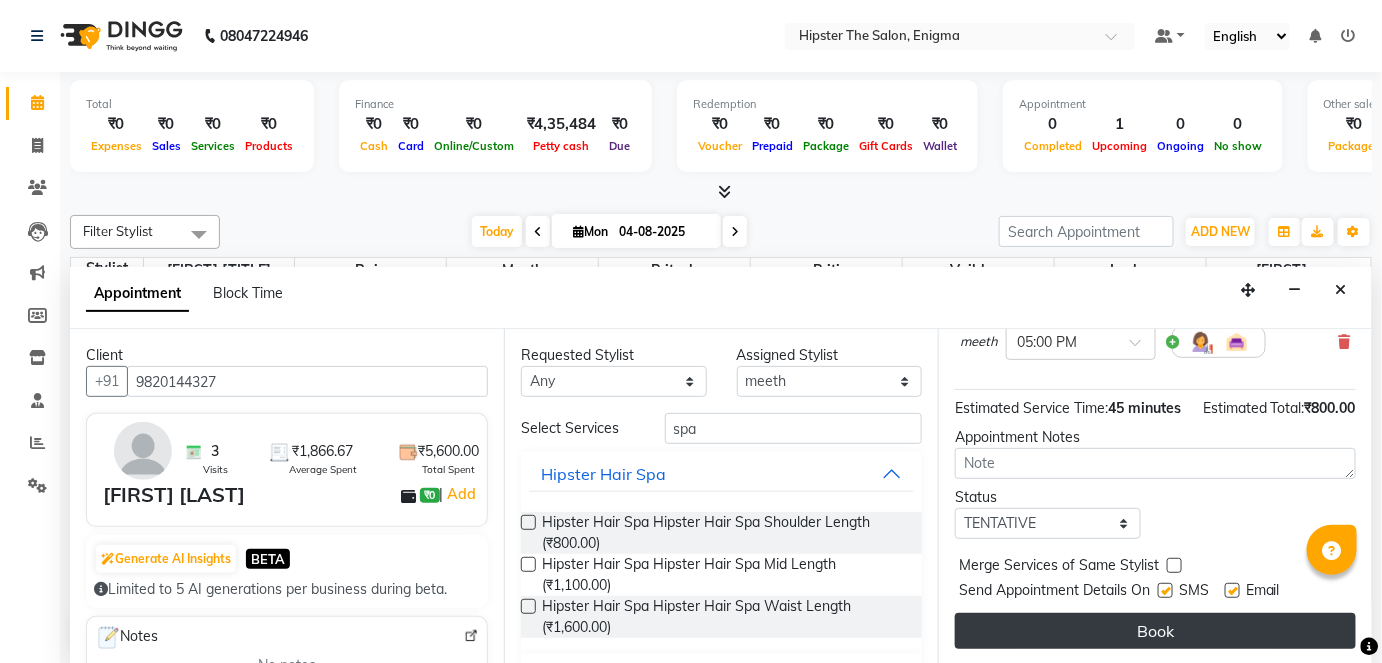 click on "Book" at bounding box center (1155, 631) 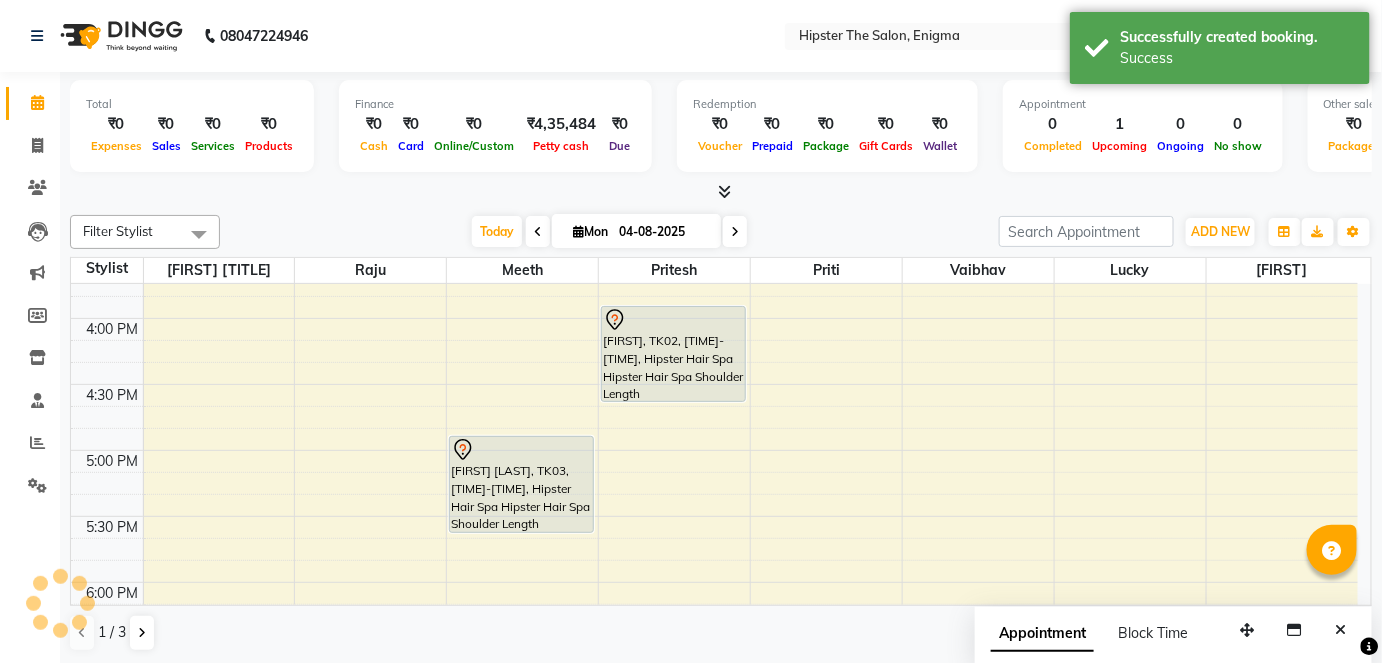 scroll, scrollTop: 0, scrollLeft: 0, axis: both 